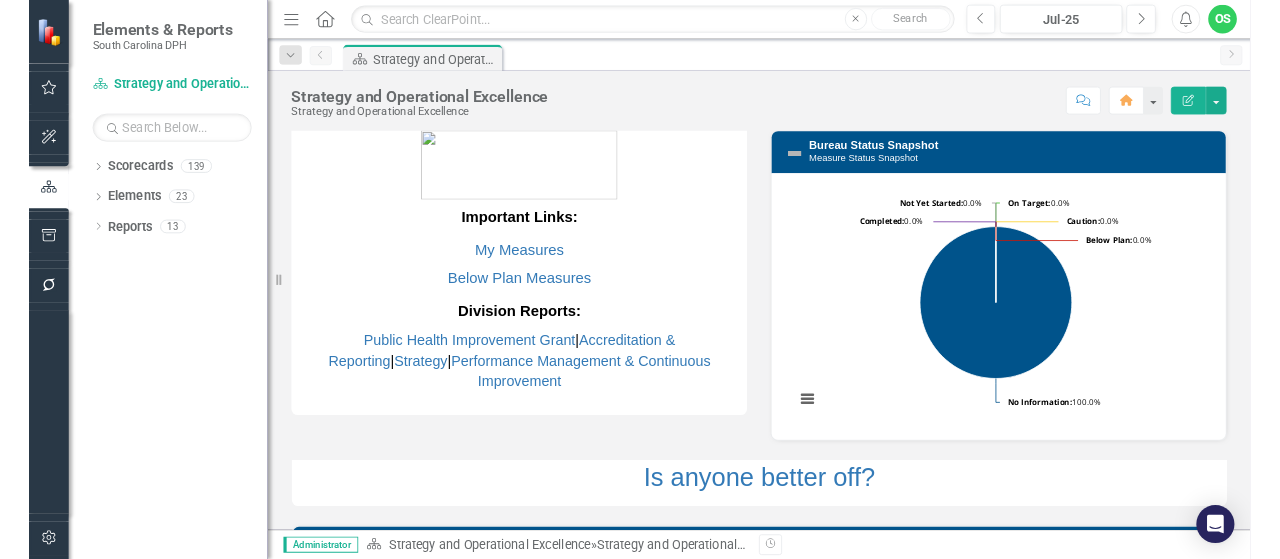 scroll, scrollTop: 0, scrollLeft: 0, axis: both 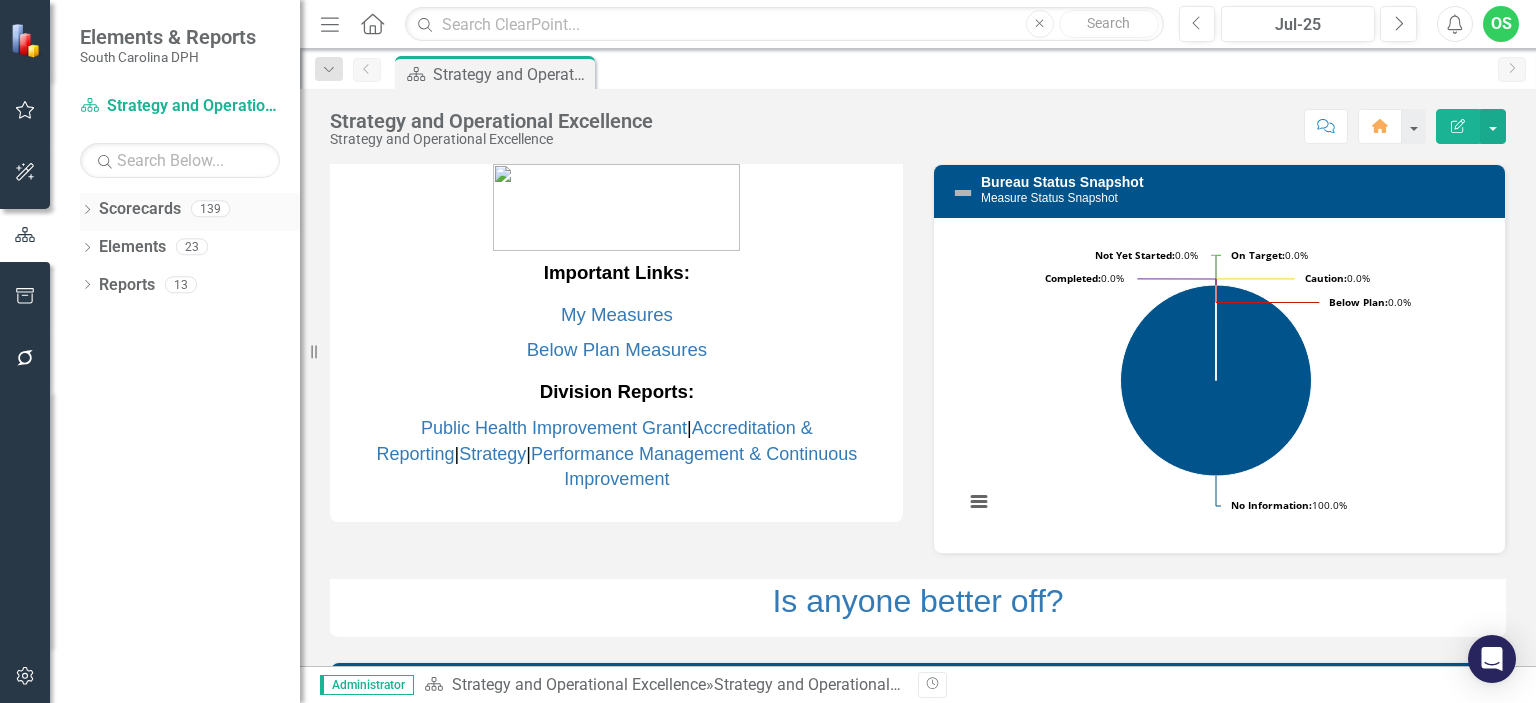 click on "Dropdown" 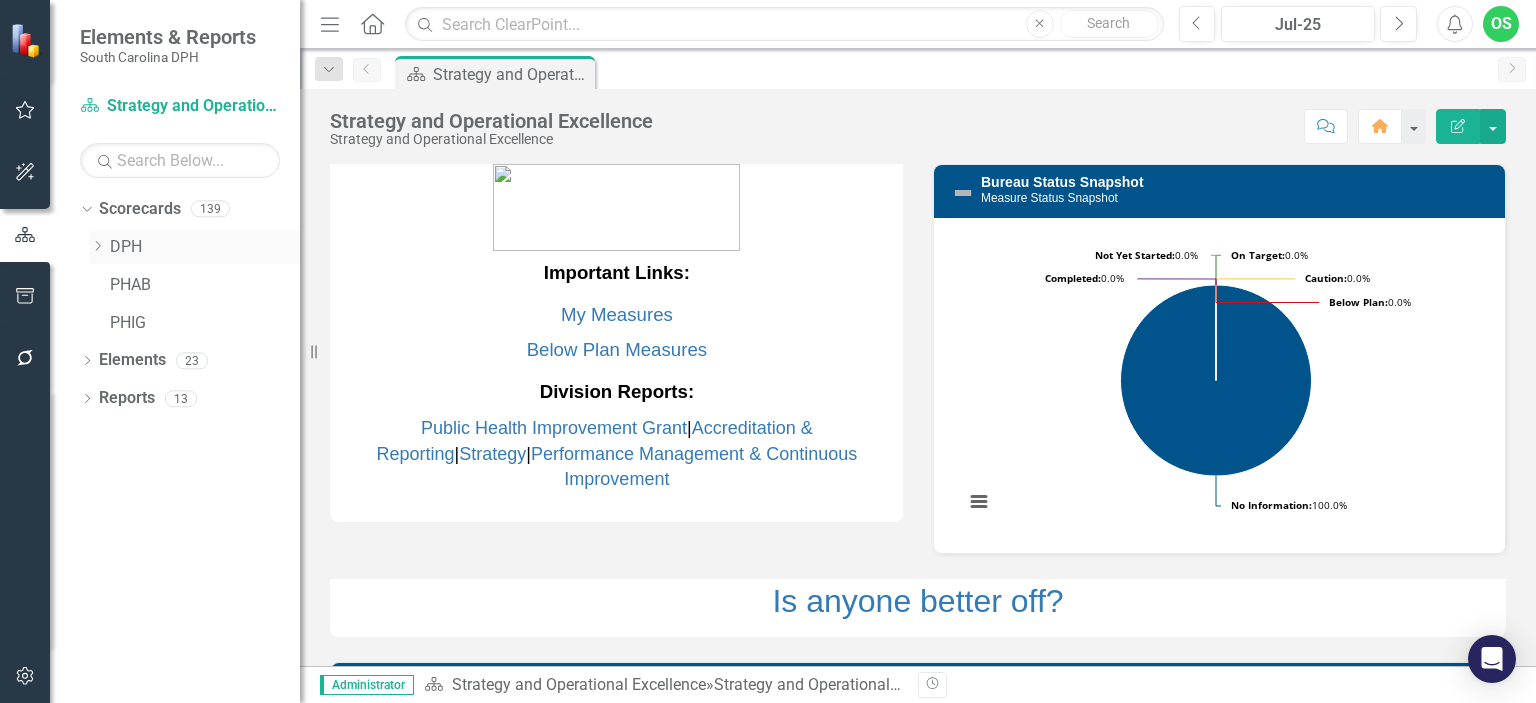 click on "Dropdown" at bounding box center (97, 247) 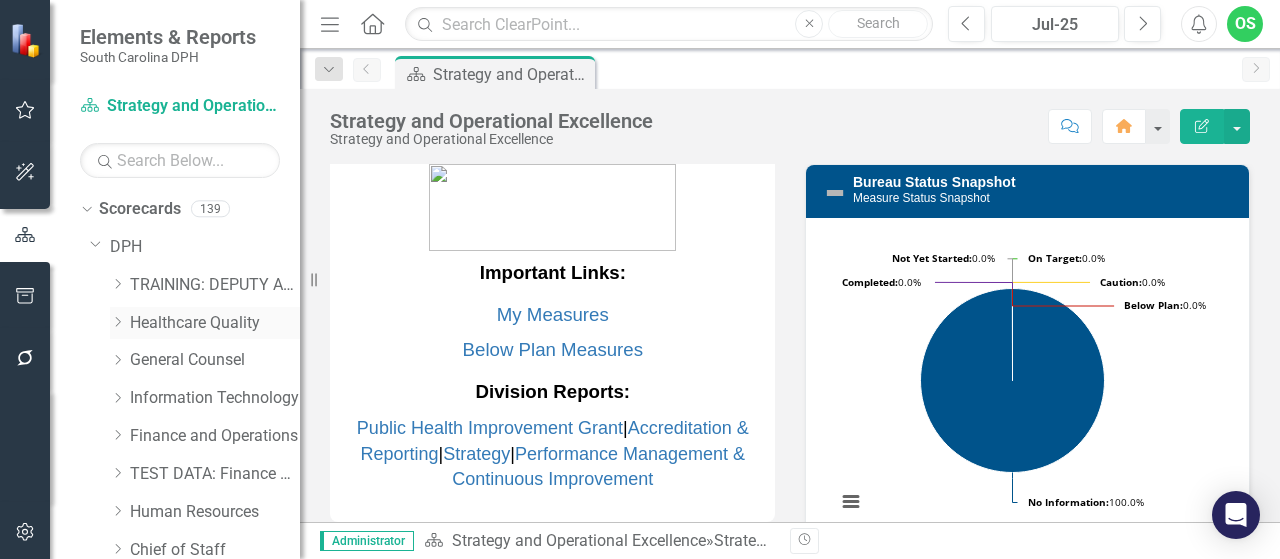 click 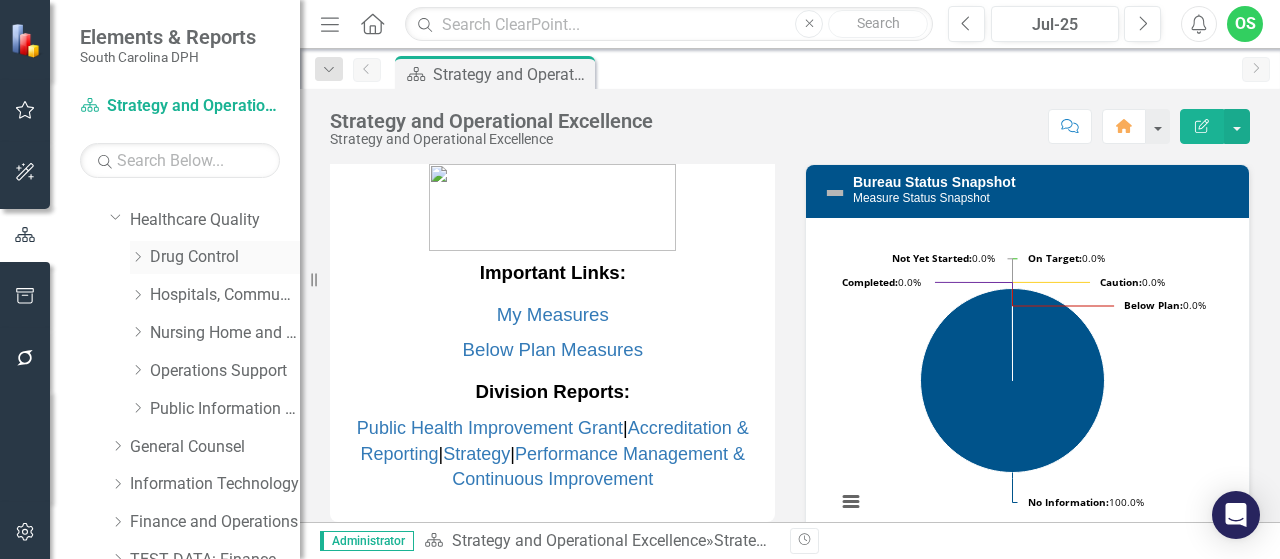 scroll, scrollTop: 142, scrollLeft: 0, axis: vertical 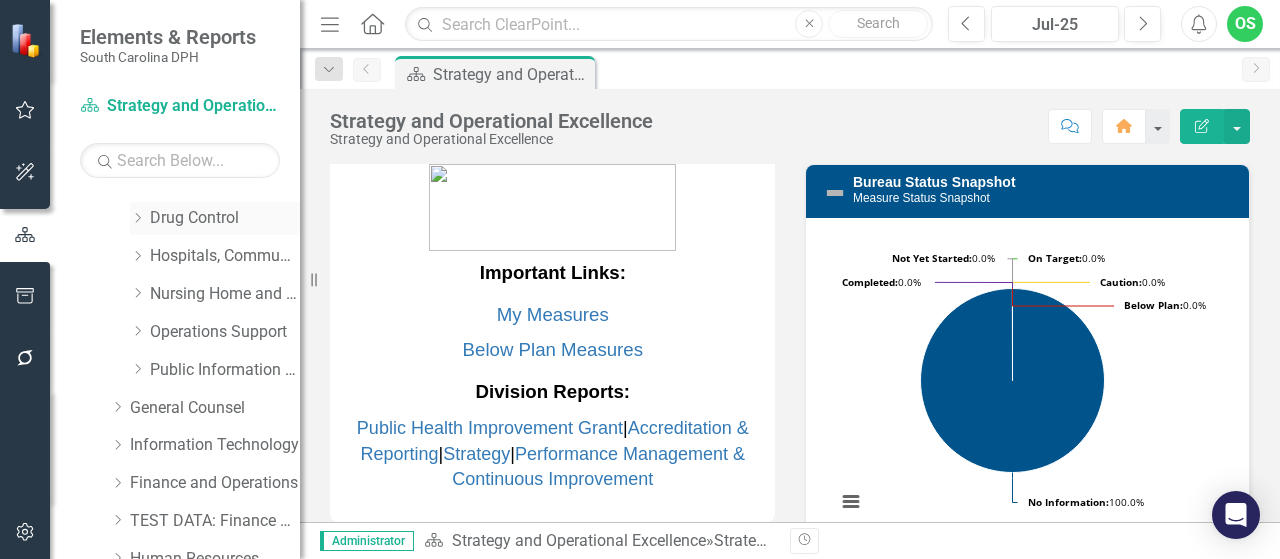 click 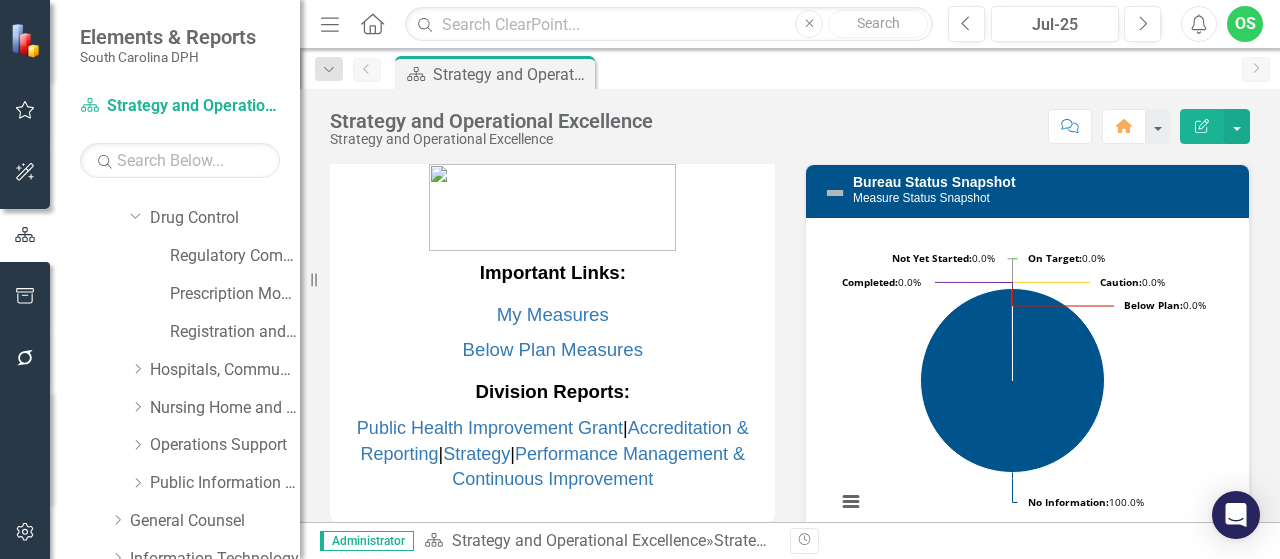 click on "Dropdown Drug Control" at bounding box center [195, 221] 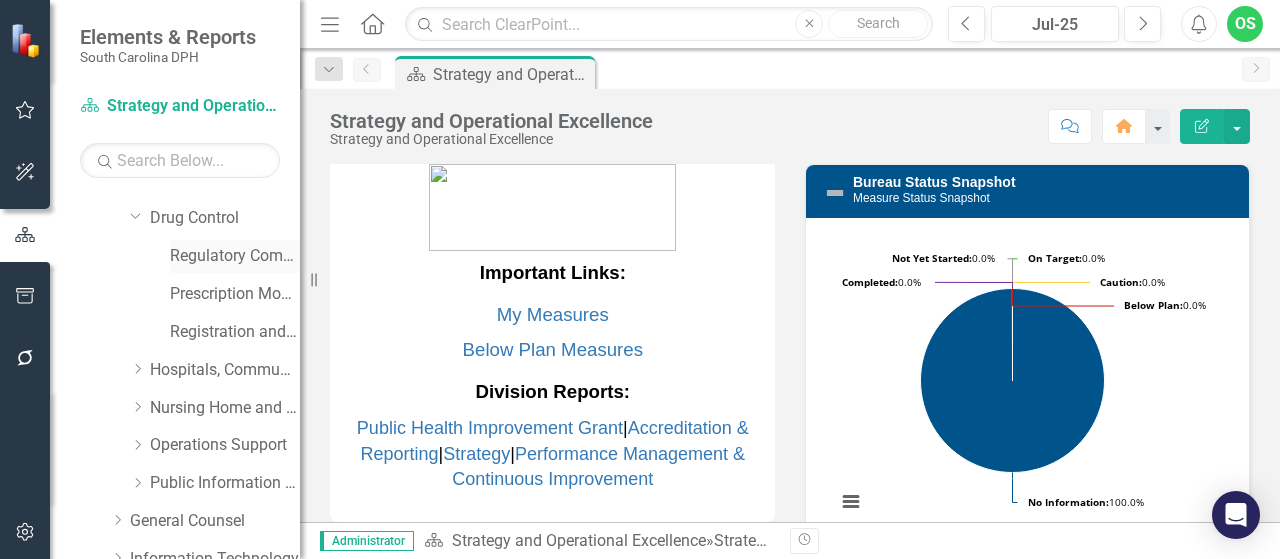 click on "Regulatory Compliance" at bounding box center [235, 256] 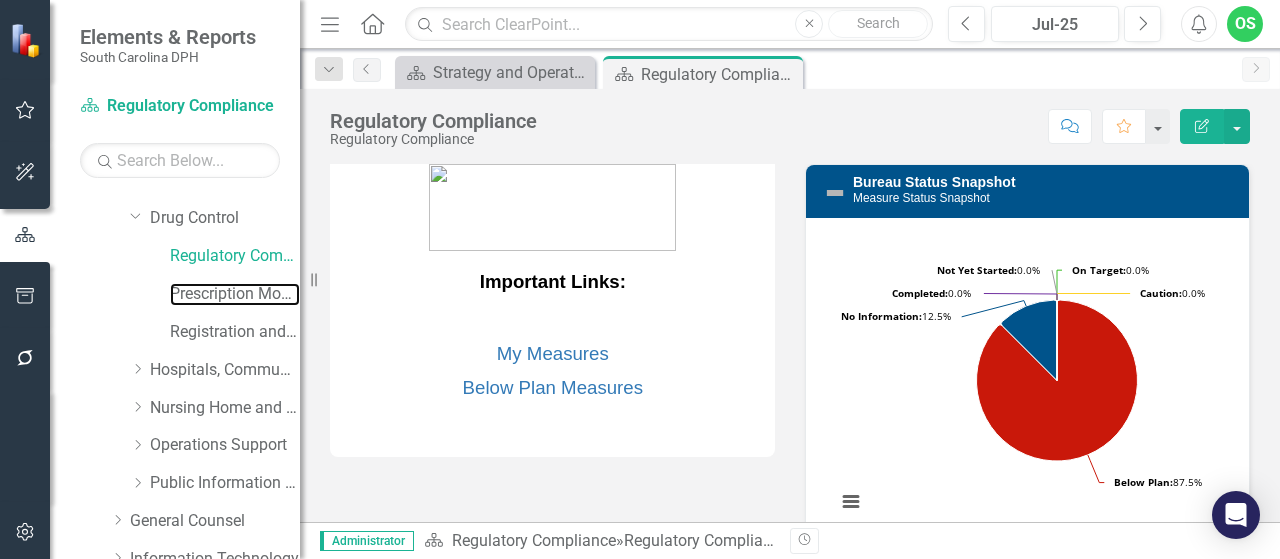 drag, startPoint x: 217, startPoint y: 292, endPoint x: 41, endPoint y: 263, distance: 178.3732 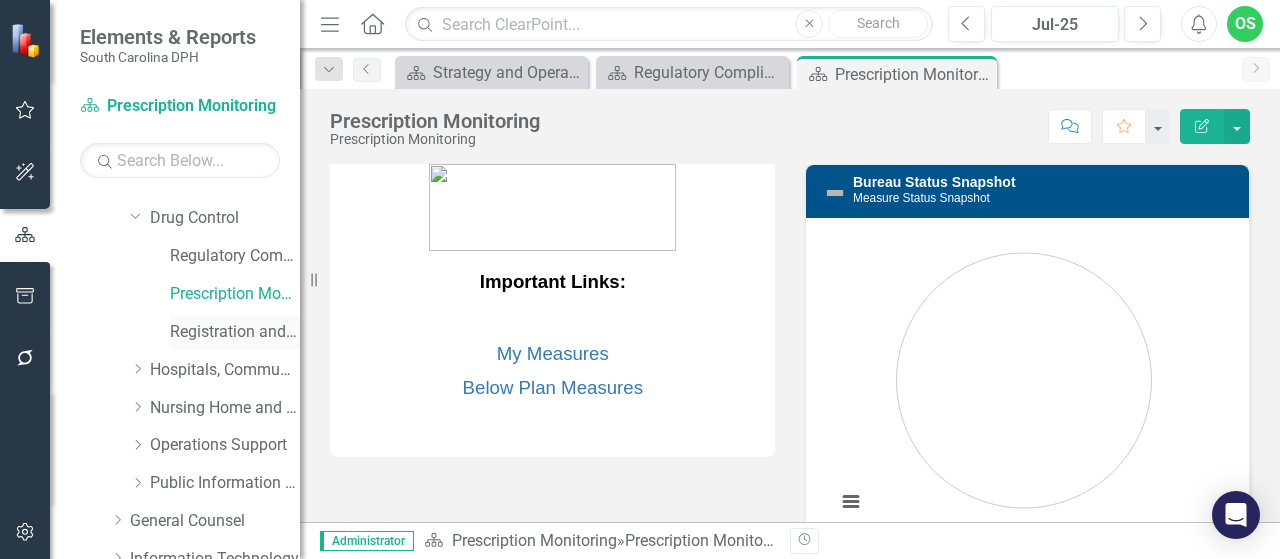 click on "Registration and Operations" at bounding box center (235, 332) 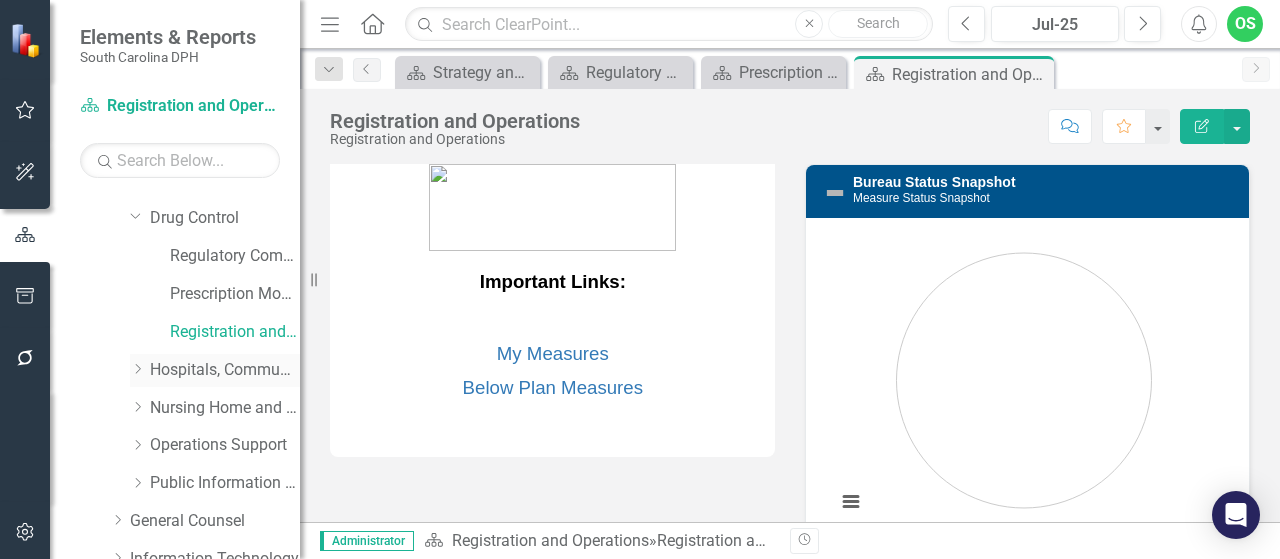 click on "Dropdown" at bounding box center [140, 370] 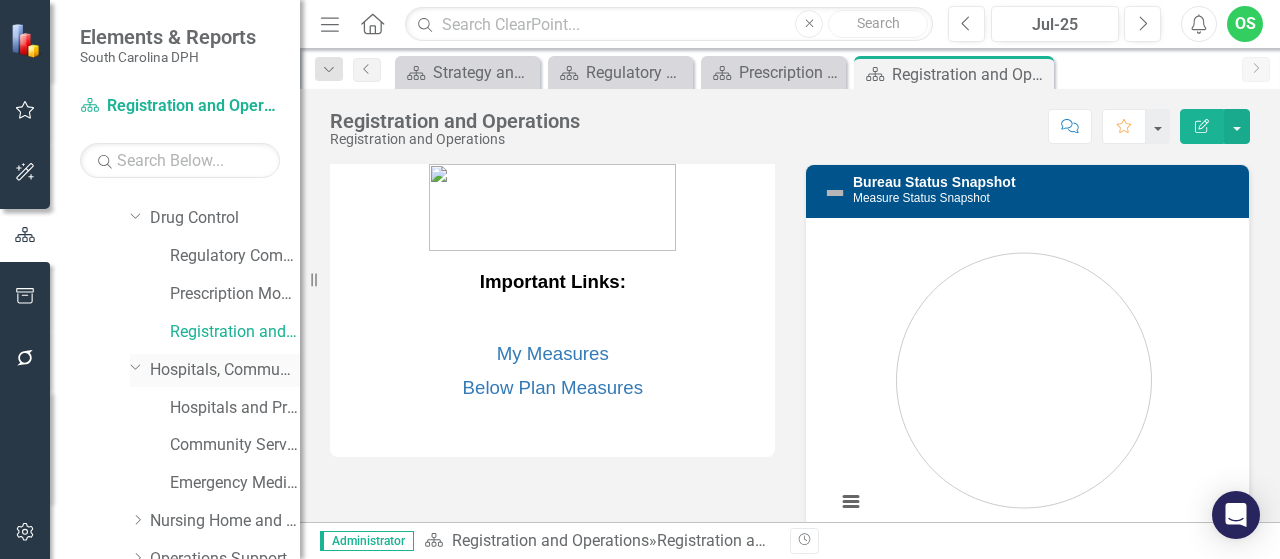click on "Hospitals, Community Services, and Emergency Management" at bounding box center [225, 370] 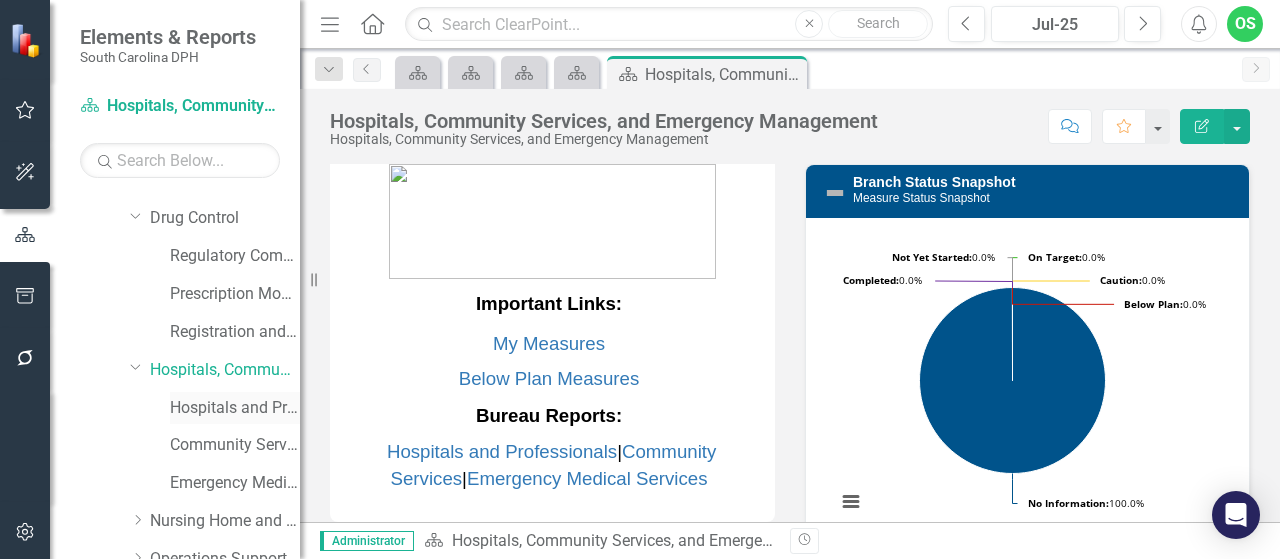 click on "Hospitals and Professionals" at bounding box center [235, 408] 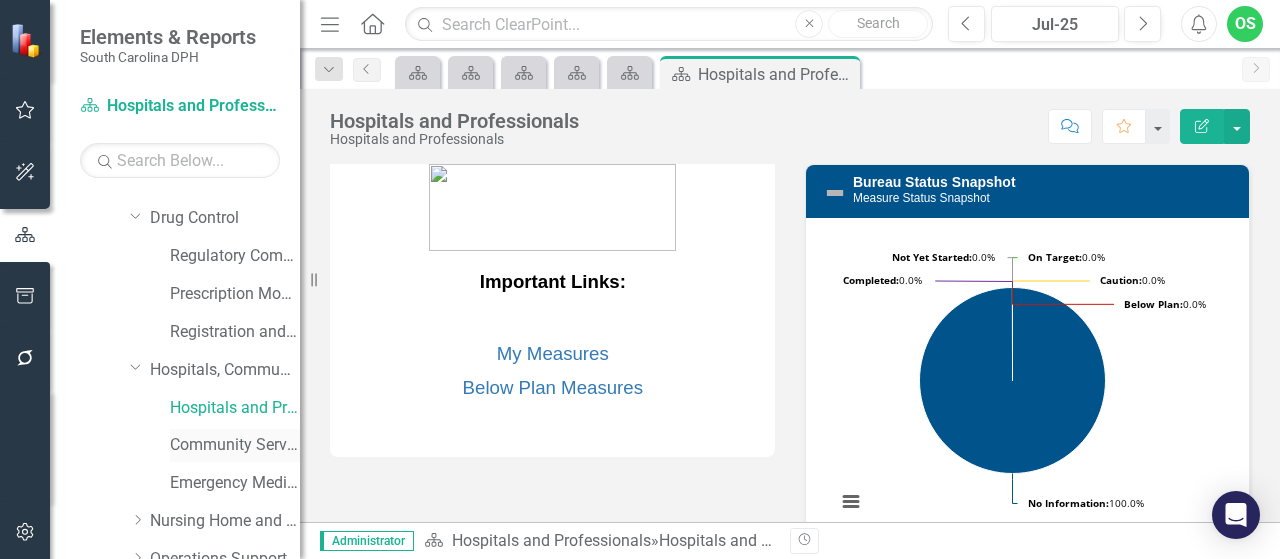 click on "Community Services" at bounding box center (235, 445) 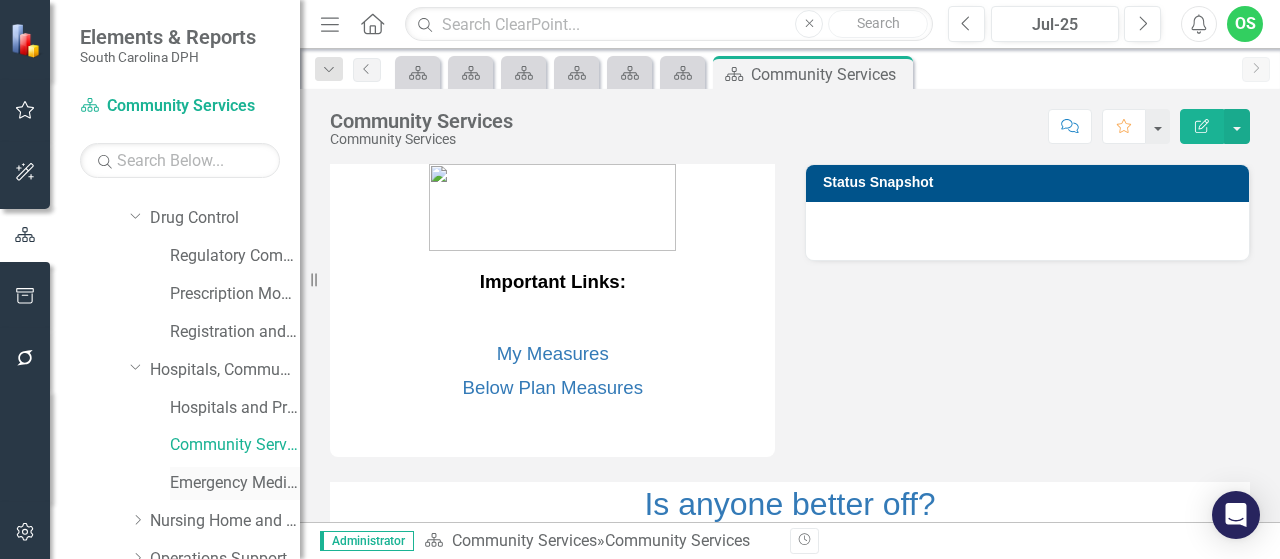 click on "Emergency Medical Services" at bounding box center [235, 483] 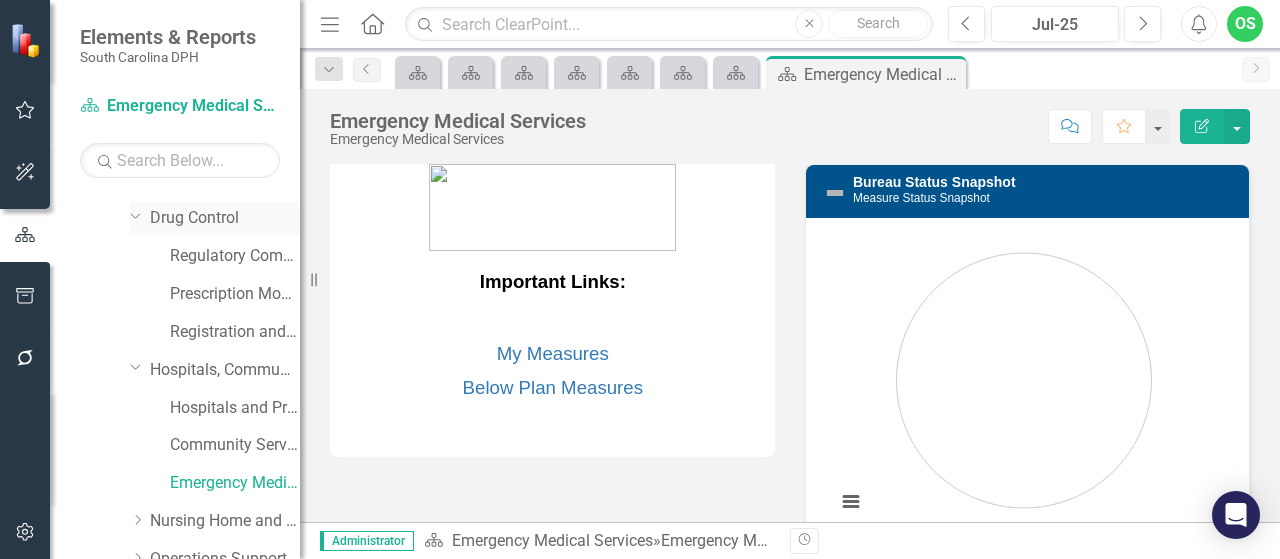 click on "Dropdown Drug Control" at bounding box center [215, 218] 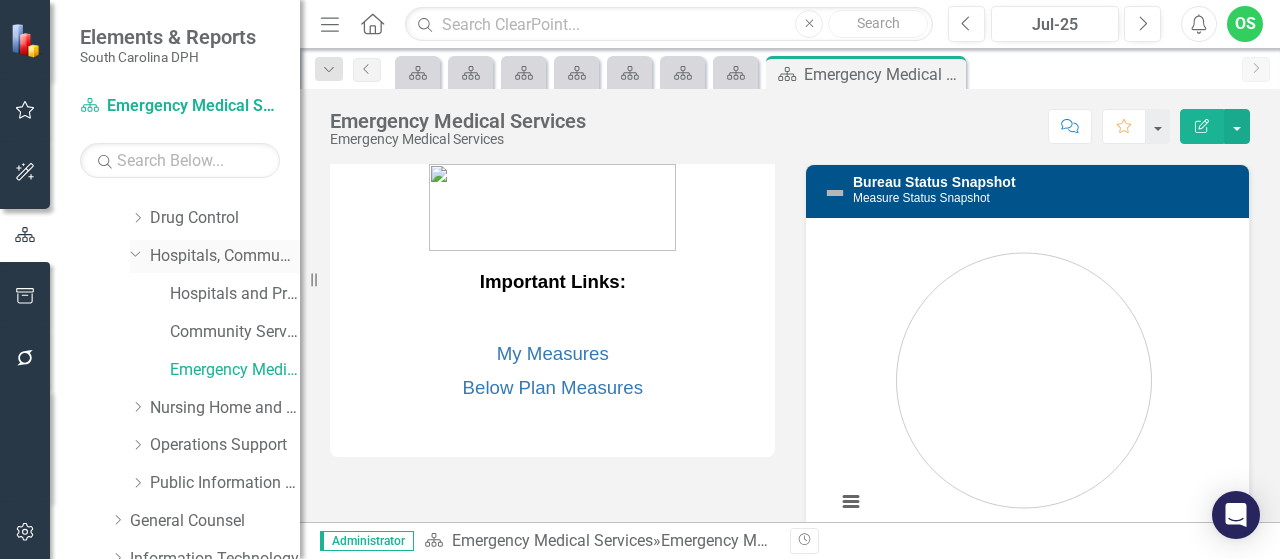 click on "Dropdown" 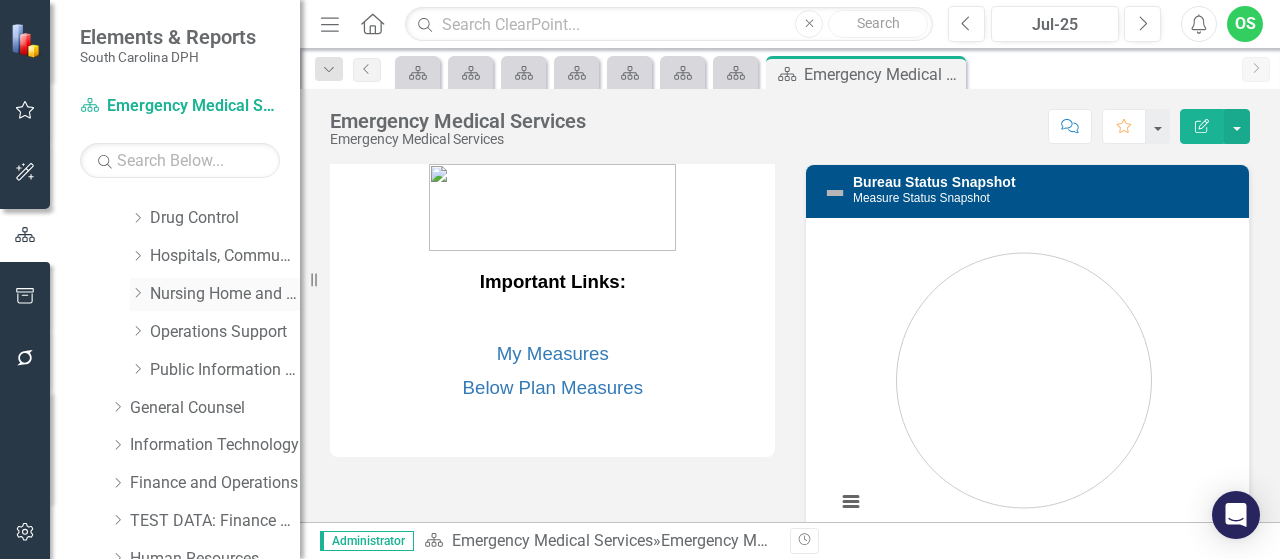 click on "Nursing Home and Medical Services" at bounding box center (225, 294) 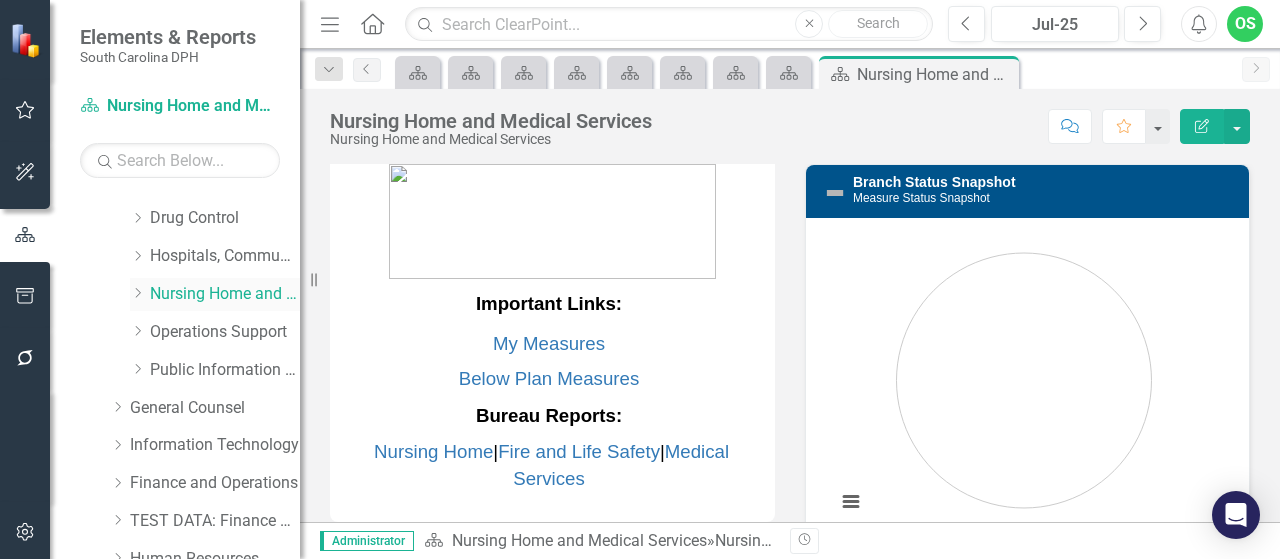 click on "Dropdown" at bounding box center [140, 294] 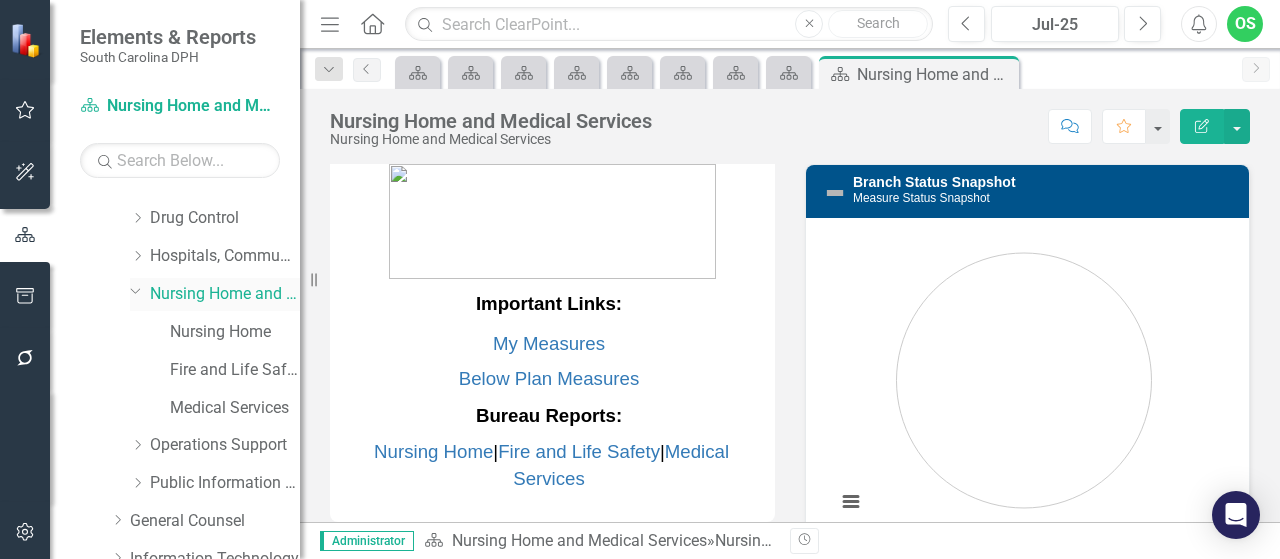 click on "Dropdown" 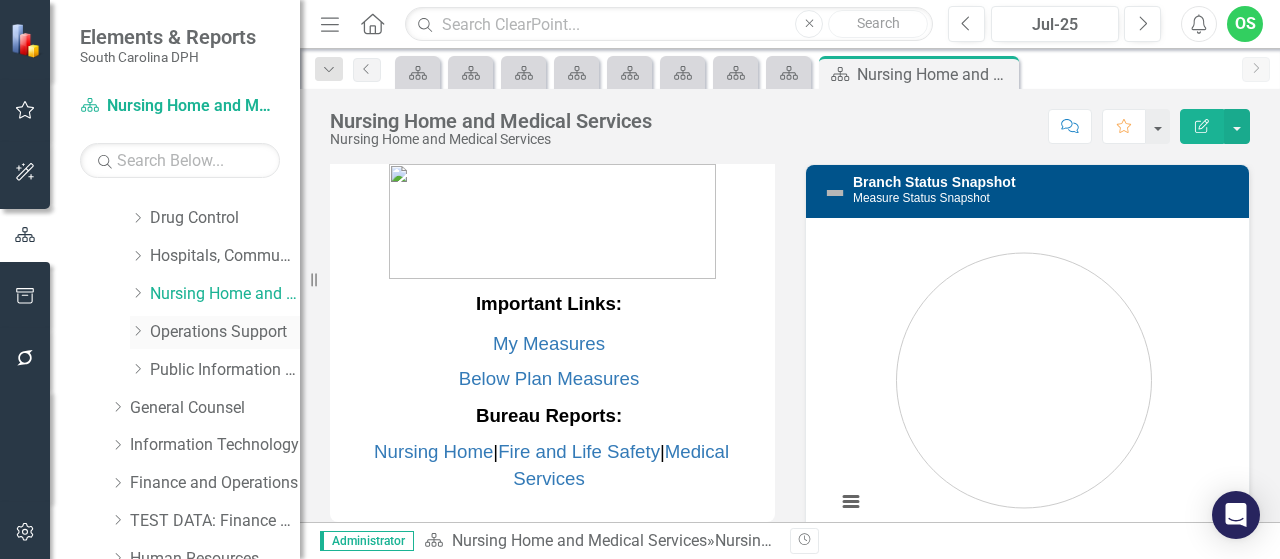 click on "Dropdown" 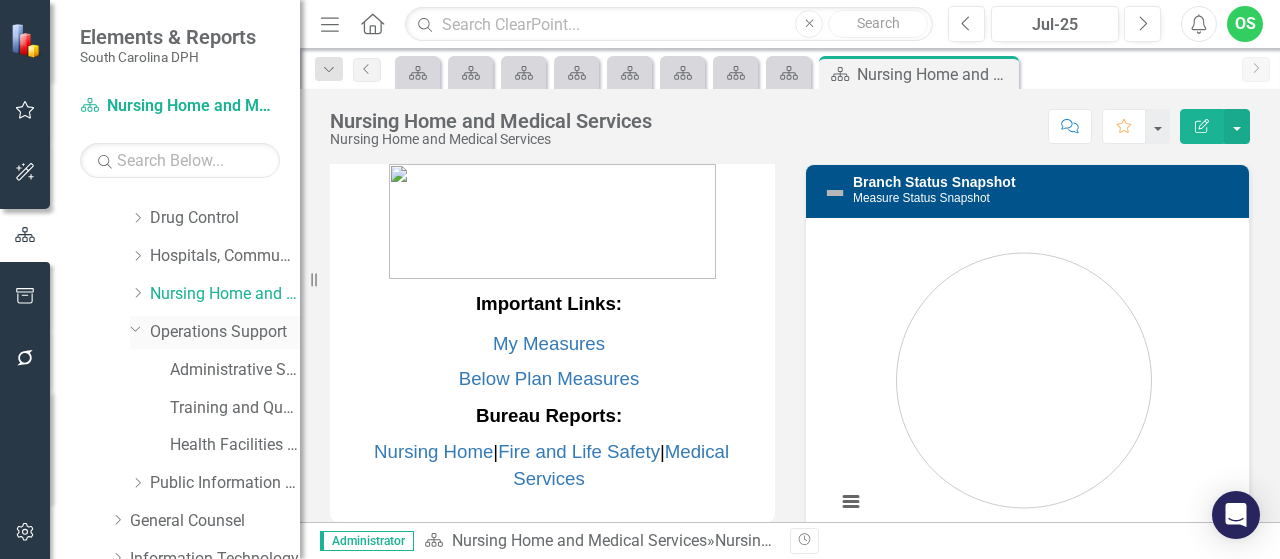 click on "Operations Support" at bounding box center (225, 332) 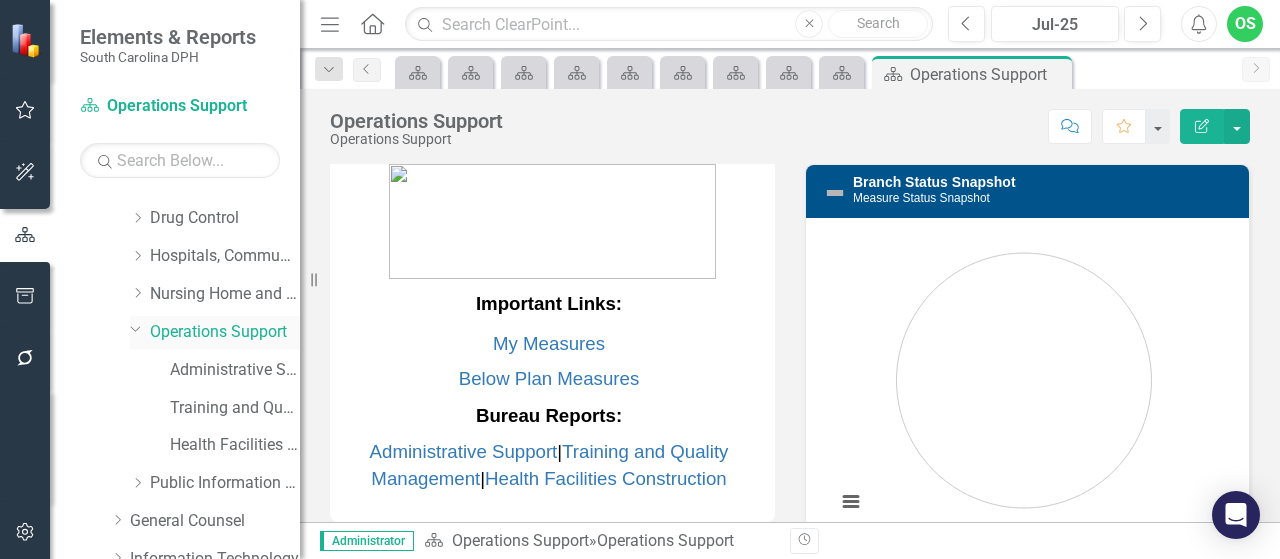 click 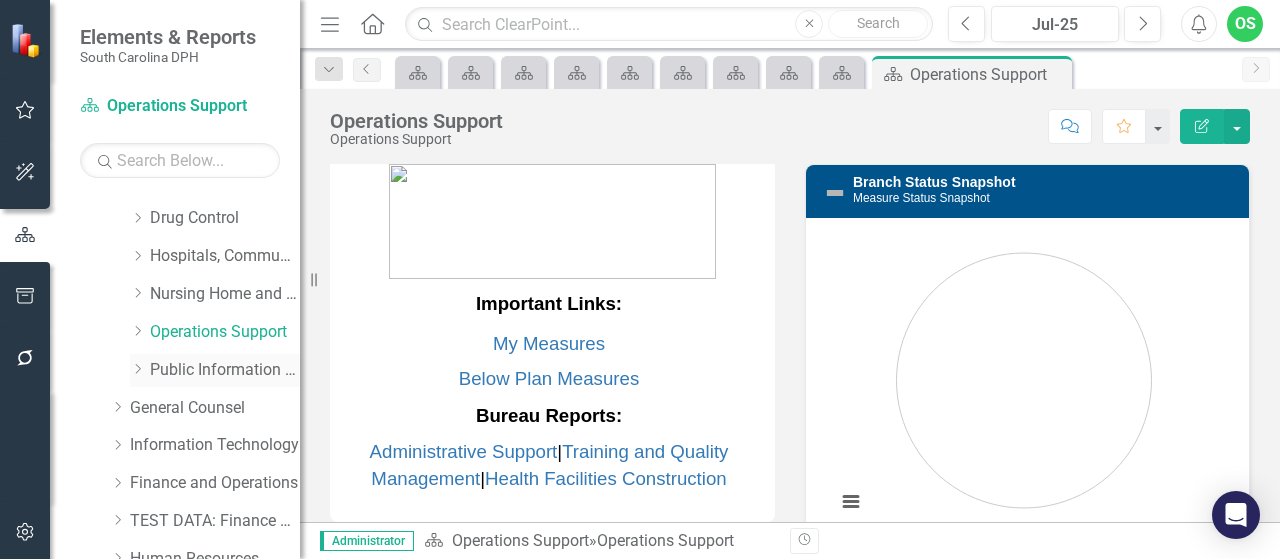 click on "Public Information and Regulatory Affairs" at bounding box center [225, 370] 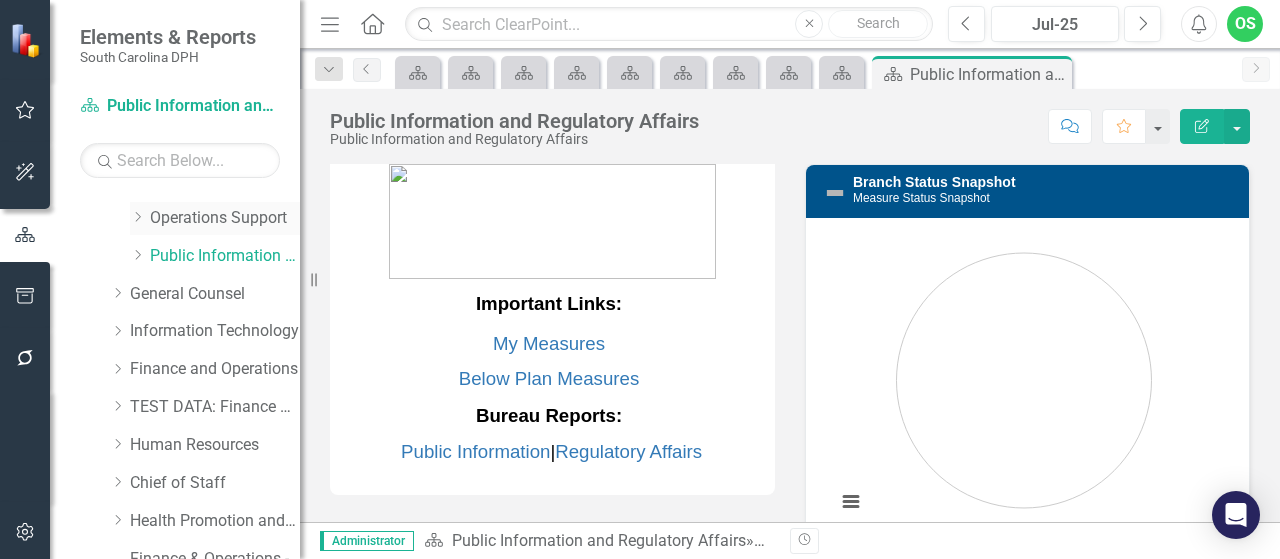 scroll, scrollTop: 258, scrollLeft: 0, axis: vertical 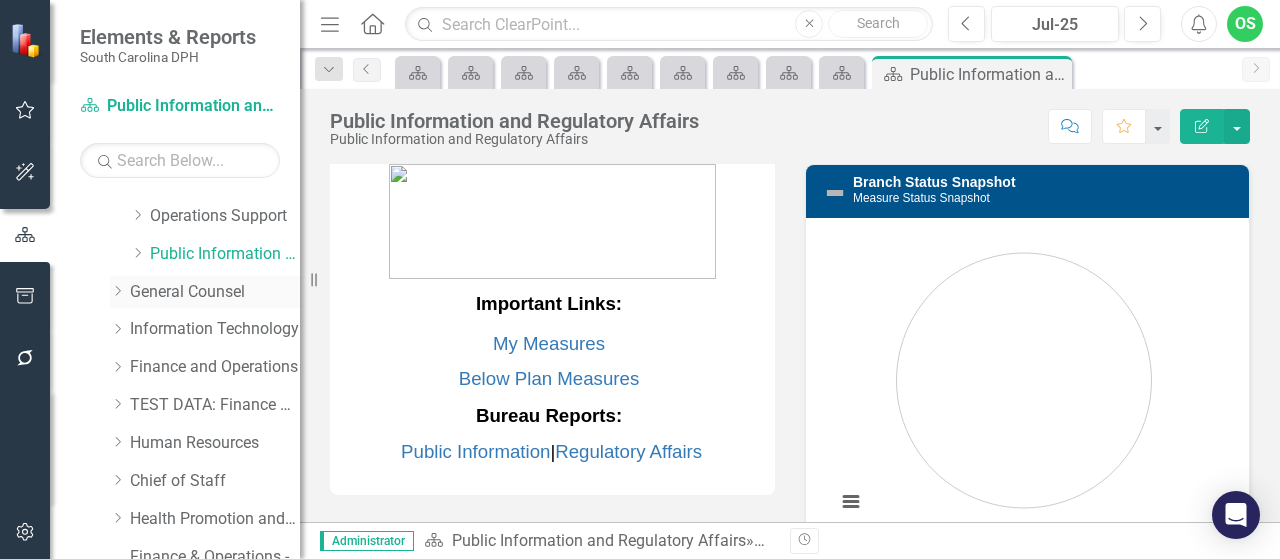 click on "Dropdown" 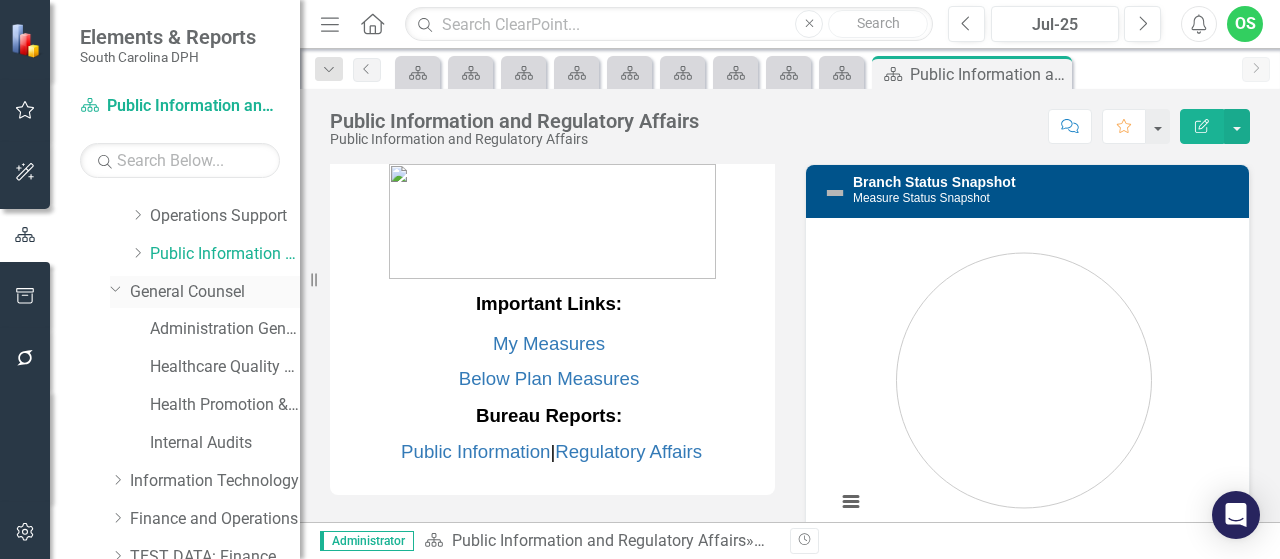 click on "General Counsel" at bounding box center (215, 292) 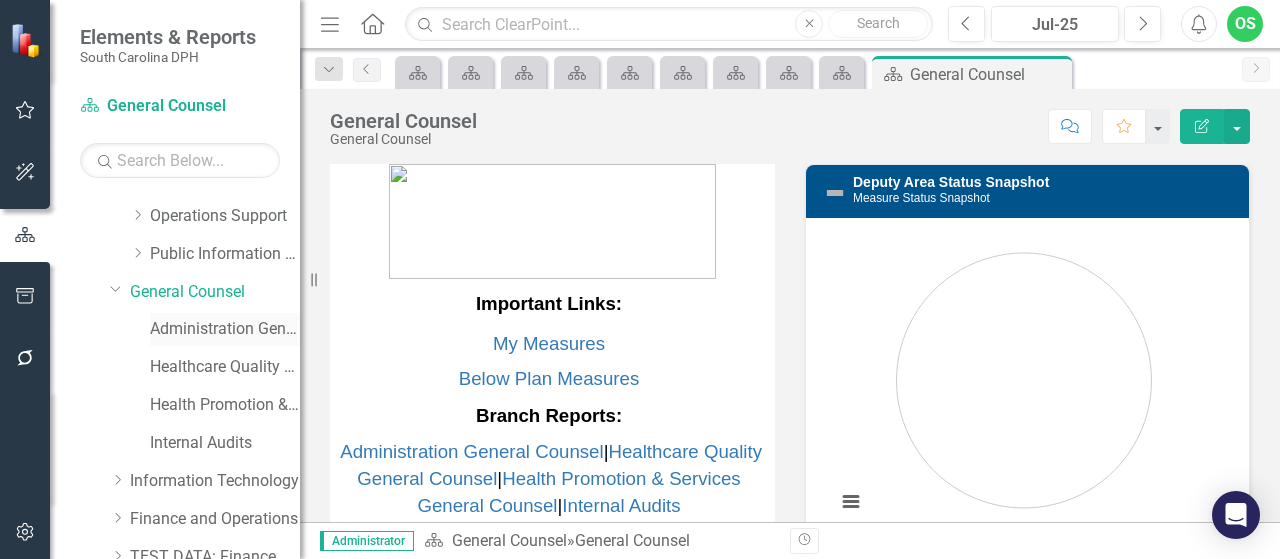 click on "Administration General Counsel" at bounding box center (225, 329) 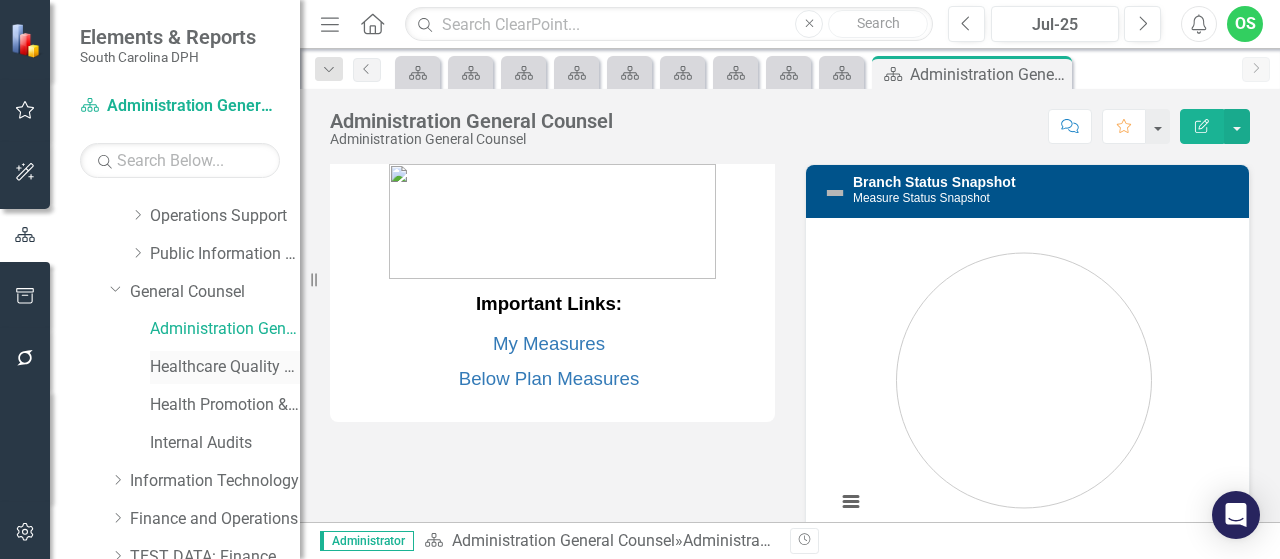 click on "Healthcare Quality General Counsel" at bounding box center (225, 367) 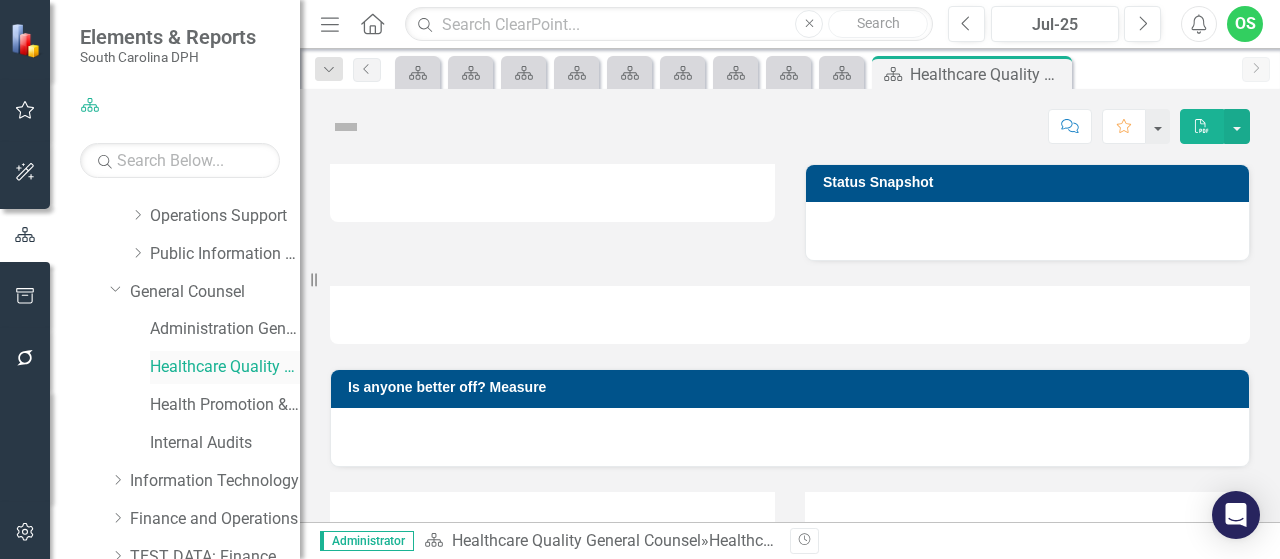 click on "Healthcare Quality General Counsel" at bounding box center (225, 367) 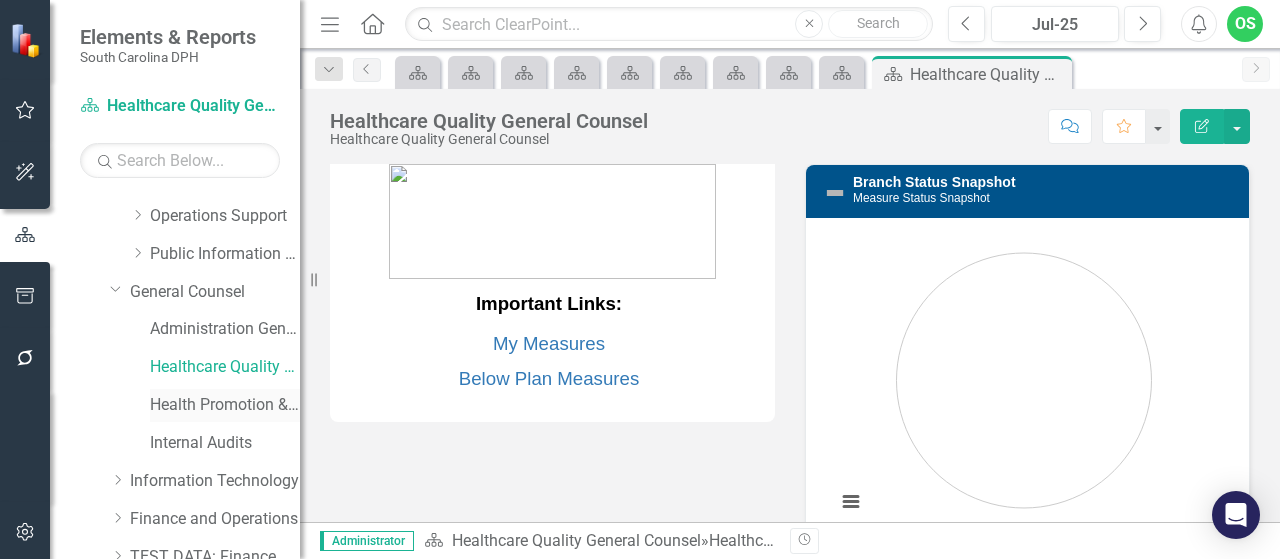 click on "Health Promotion & Services General Counsel" at bounding box center (225, 405) 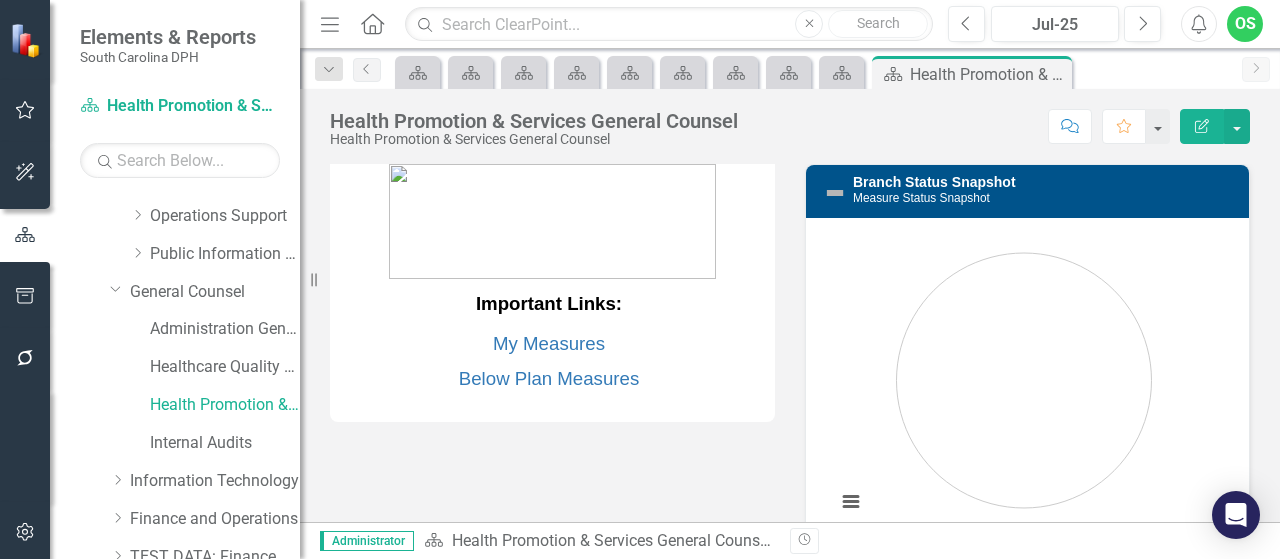 click on "Dropdown General Counsel" at bounding box center [195, 295] 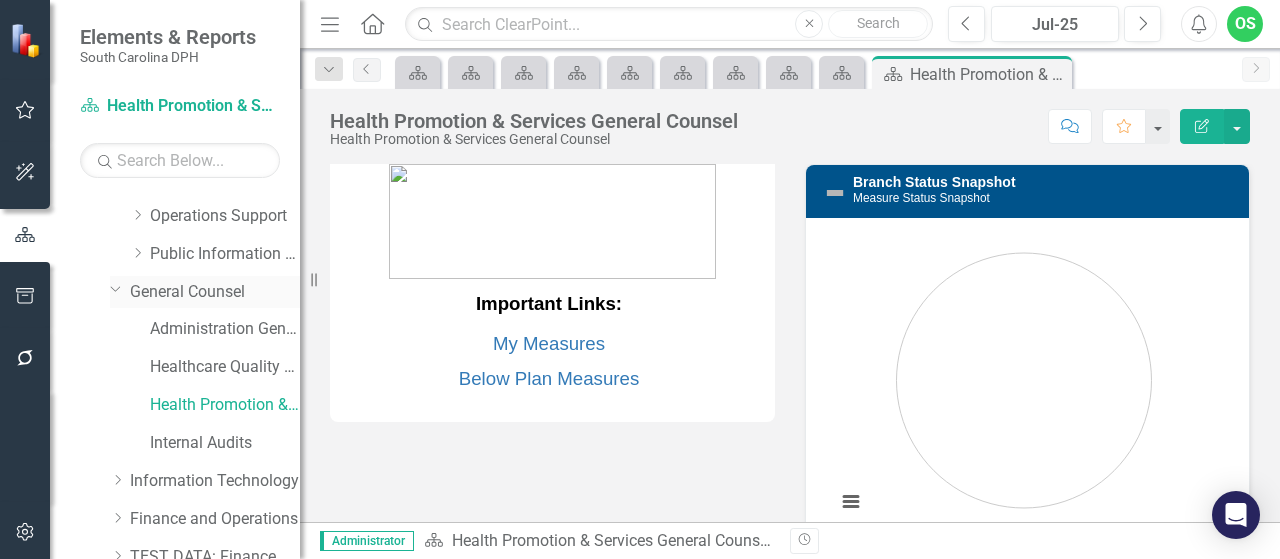 click on "Dropdown" 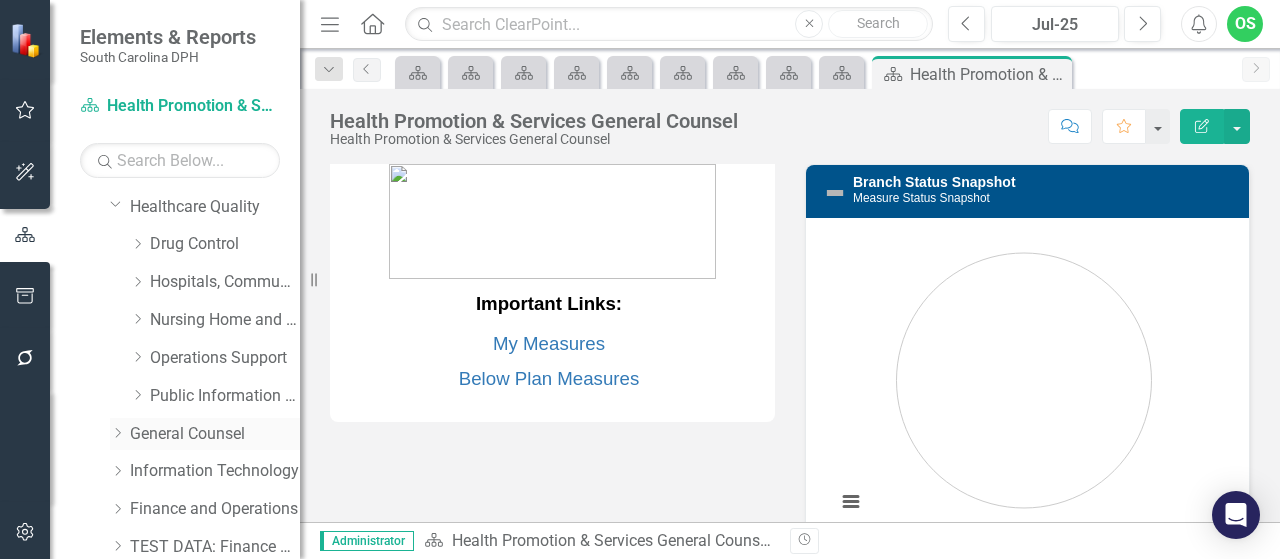 scroll, scrollTop: 33, scrollLeft: 0, axis: vertical 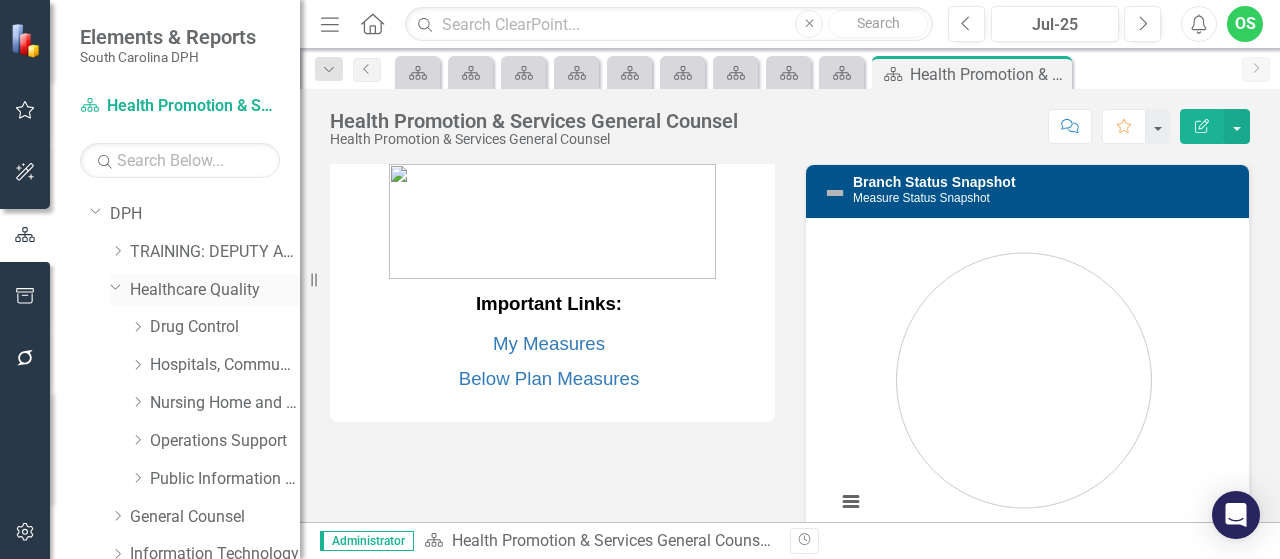 click on "Dropdown" 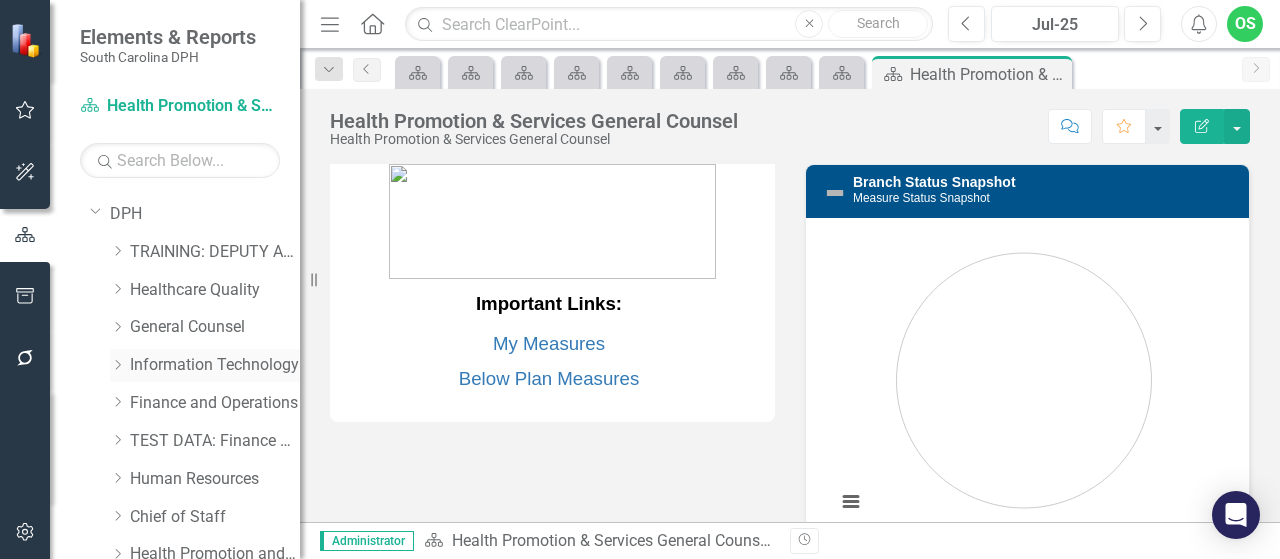 click on "Dropdown" 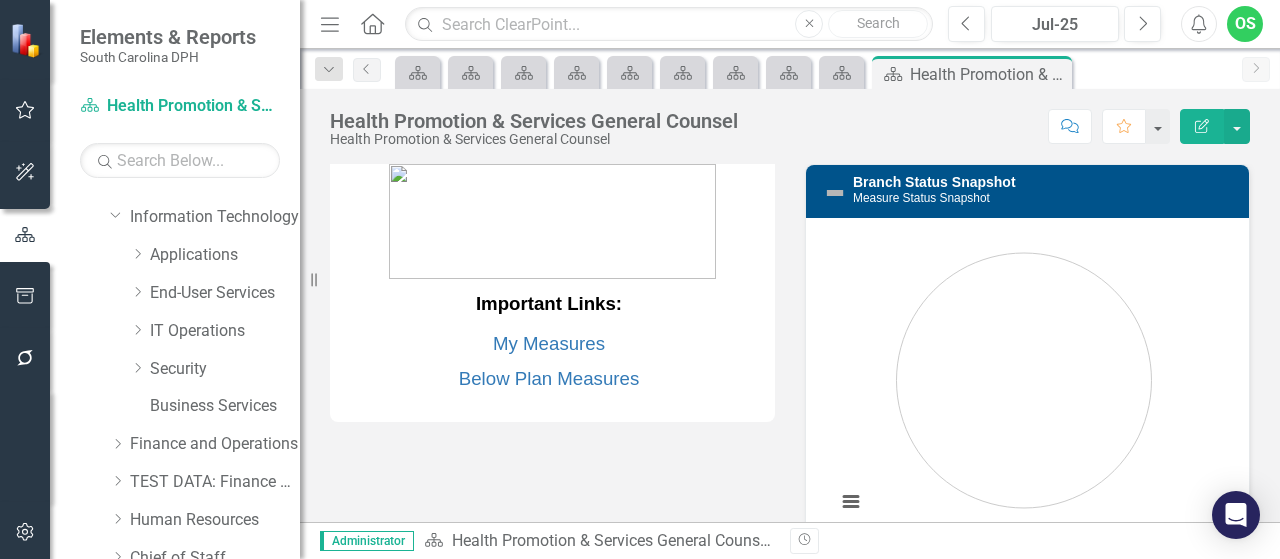 scroll, scrollTop: 181, scrollLeft: 0, axis: vertical 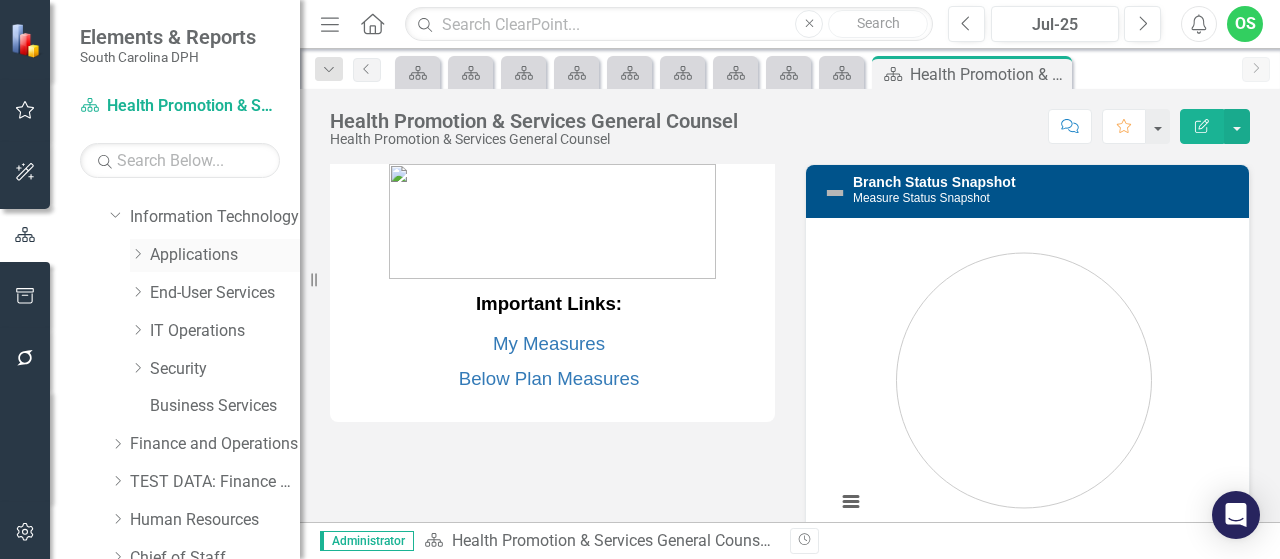 click on "Applications" at bounding box center [225, 255] 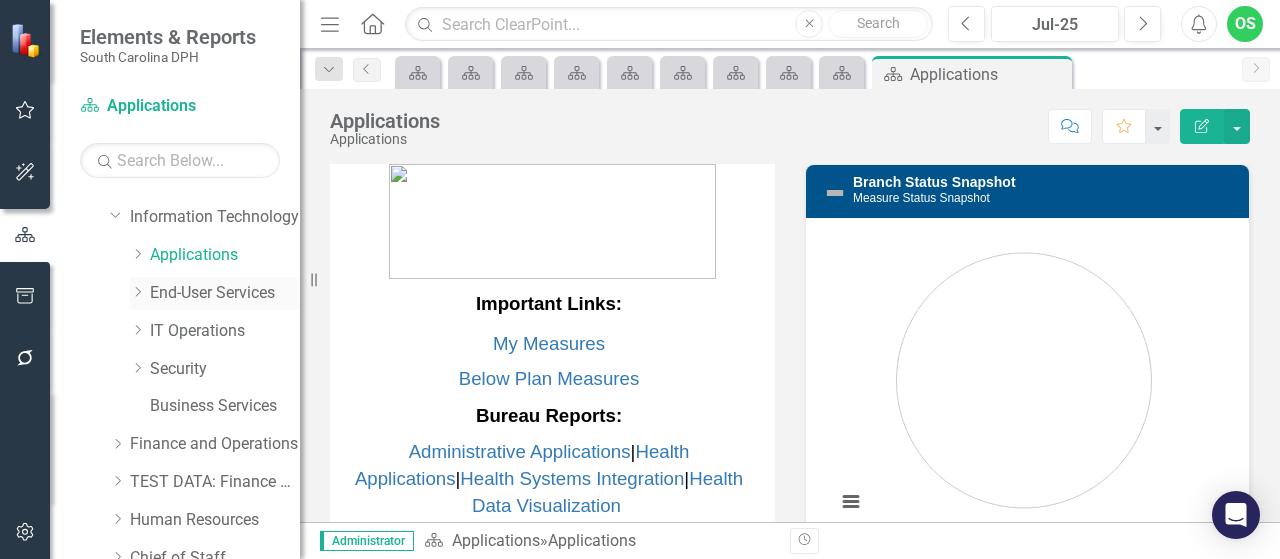 click on "End-User Services" at bounding box center (225, 293) 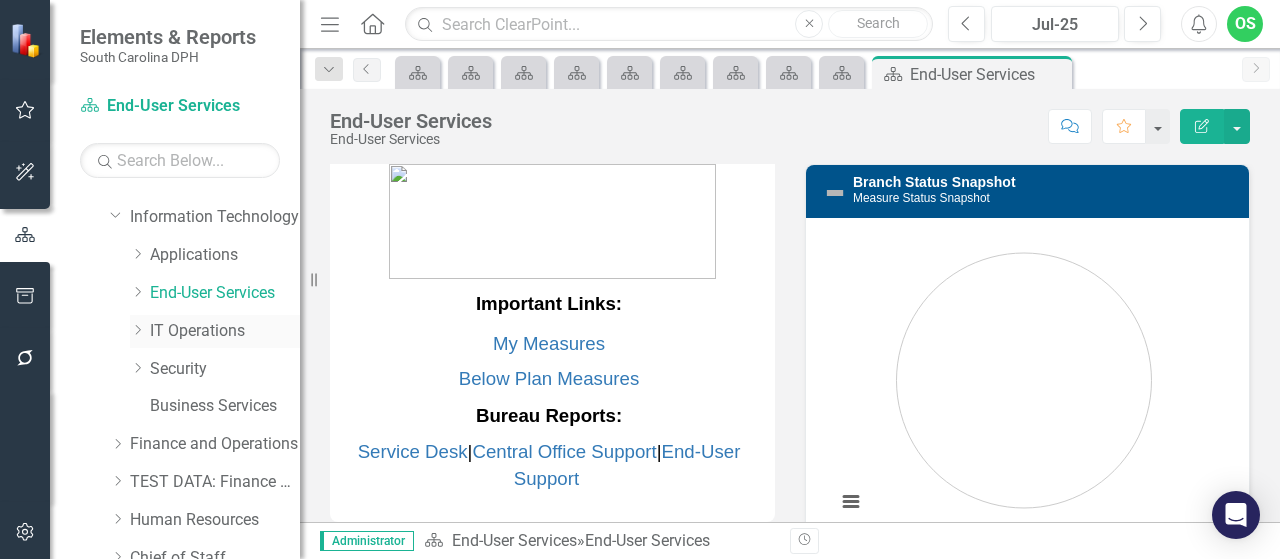 click on "IT Operations" at bounding box center [225, 331] 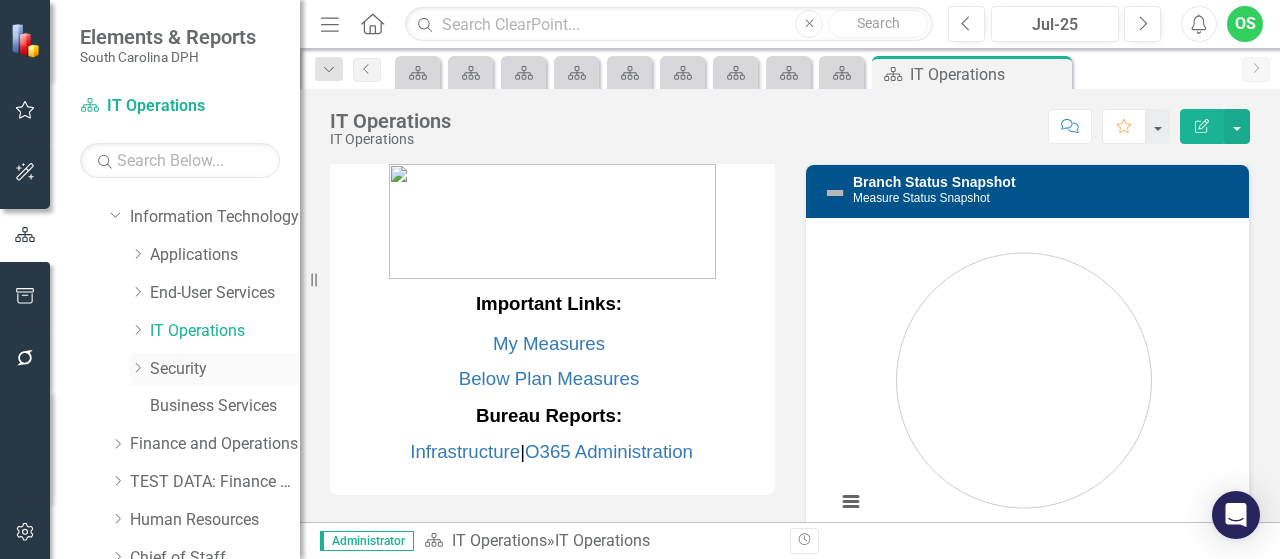 click on "Security" at bounding box center (225, 369) 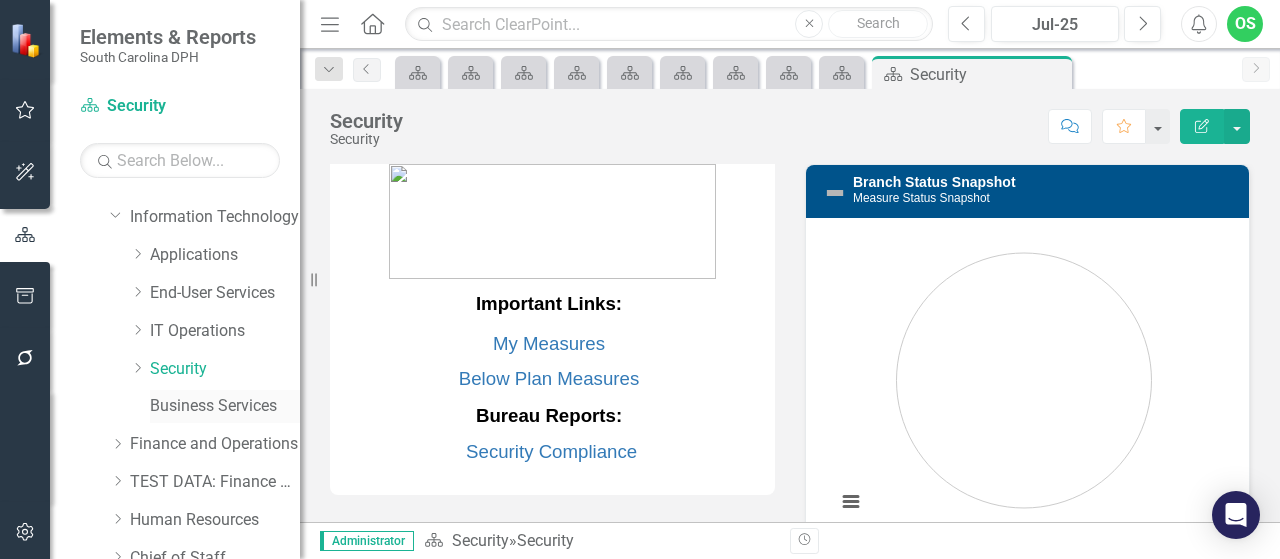 click on "Business Services" at bounding box center [225, 406] 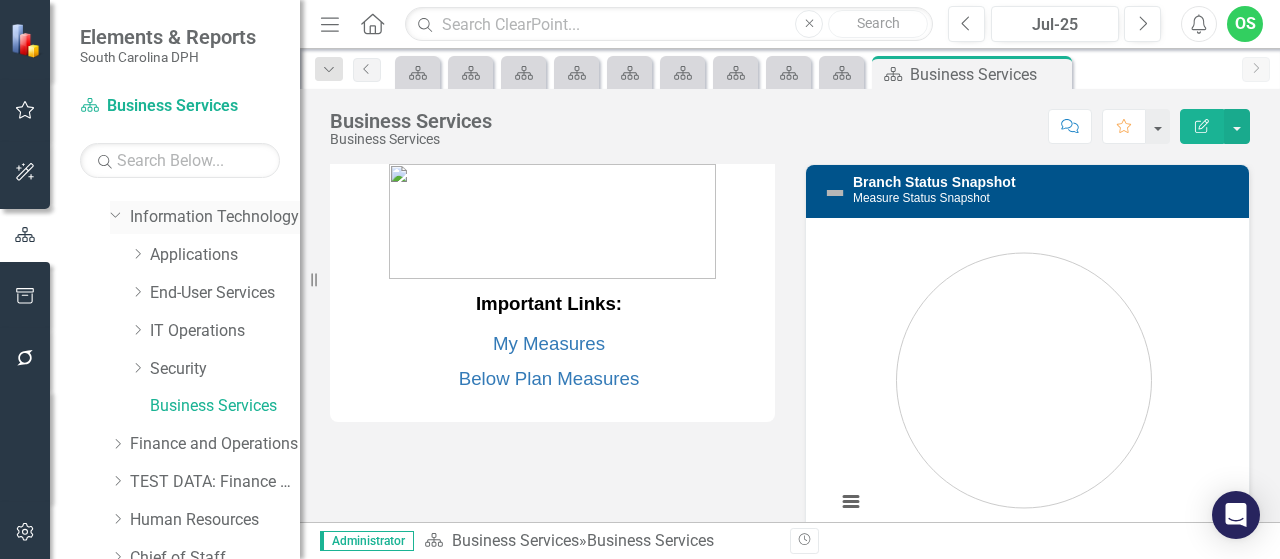 click on "Dropdown" at bounding box center (114, 213) 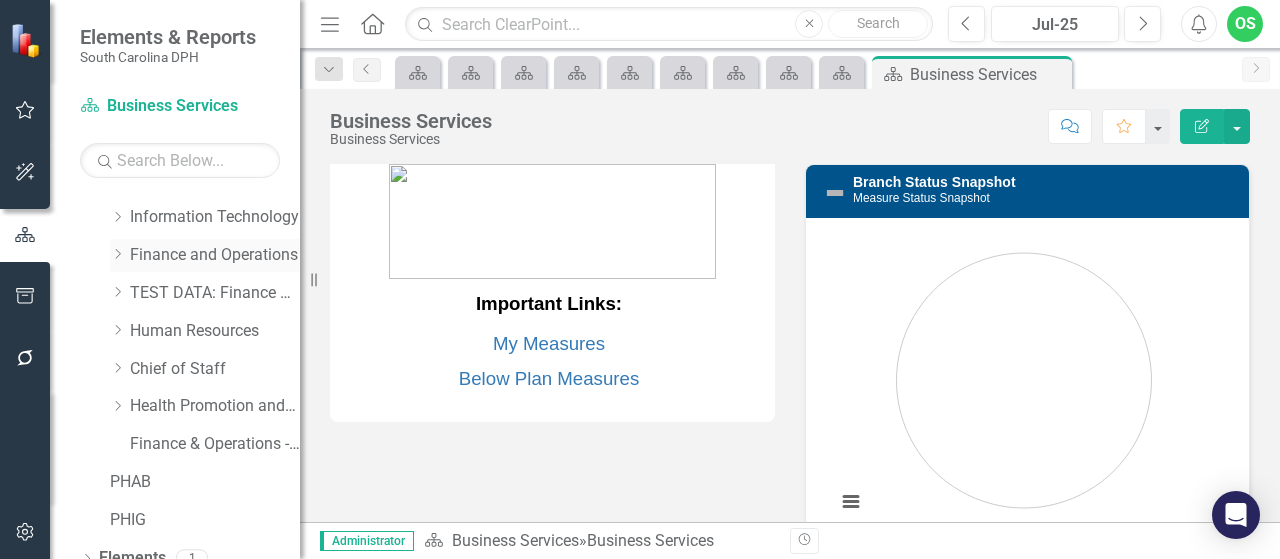 click on "Dropdown" 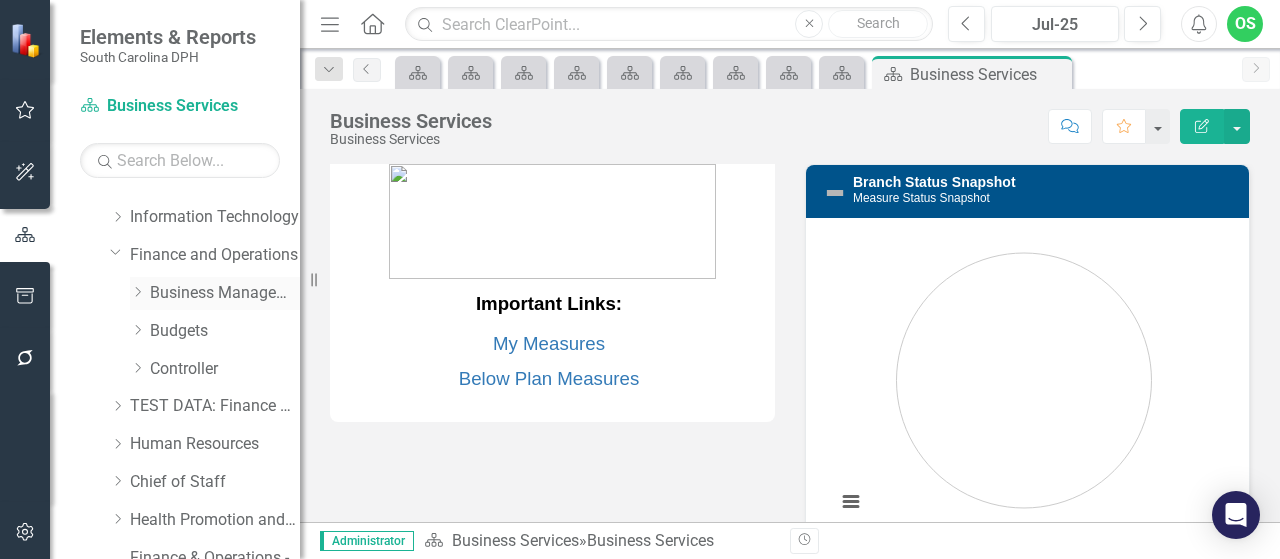 click on "Business Management" at bounding box center [225, 293] 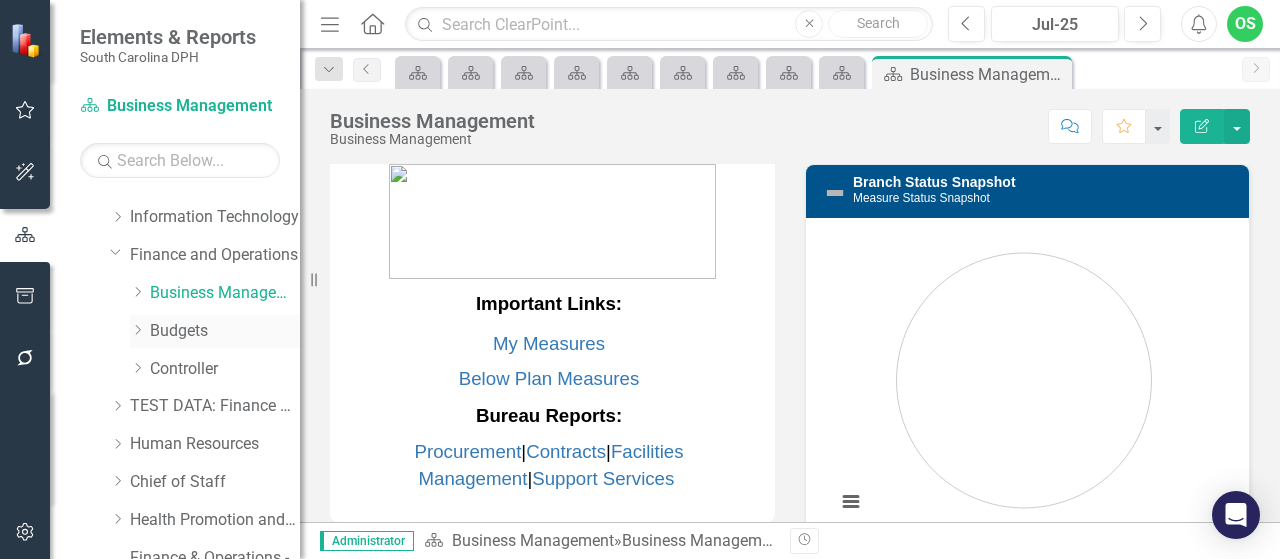 click on "Dropdown Budgets" at bounding box center (215, 331) 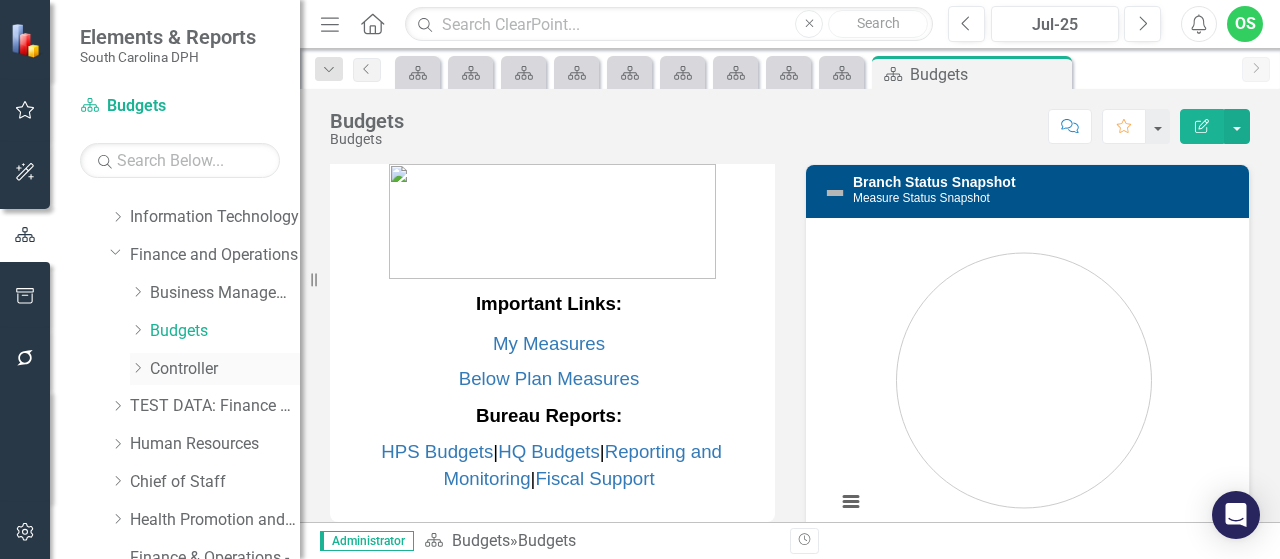 click on "Controller" at bounding box center [225, 369] 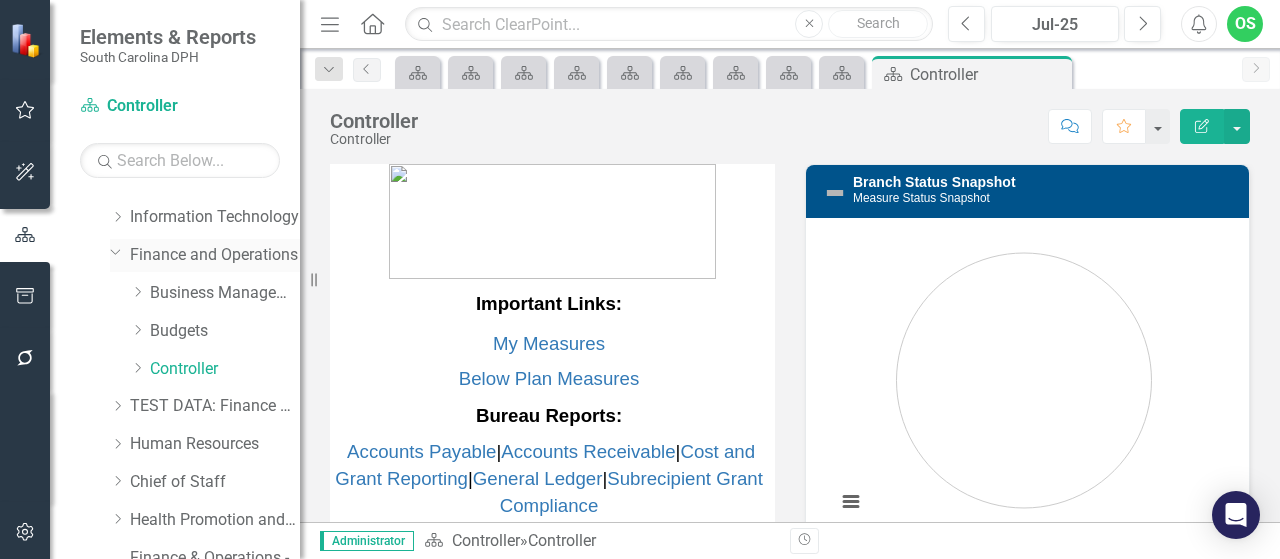 click on "Dropdown" at bounding box center (114, 251) 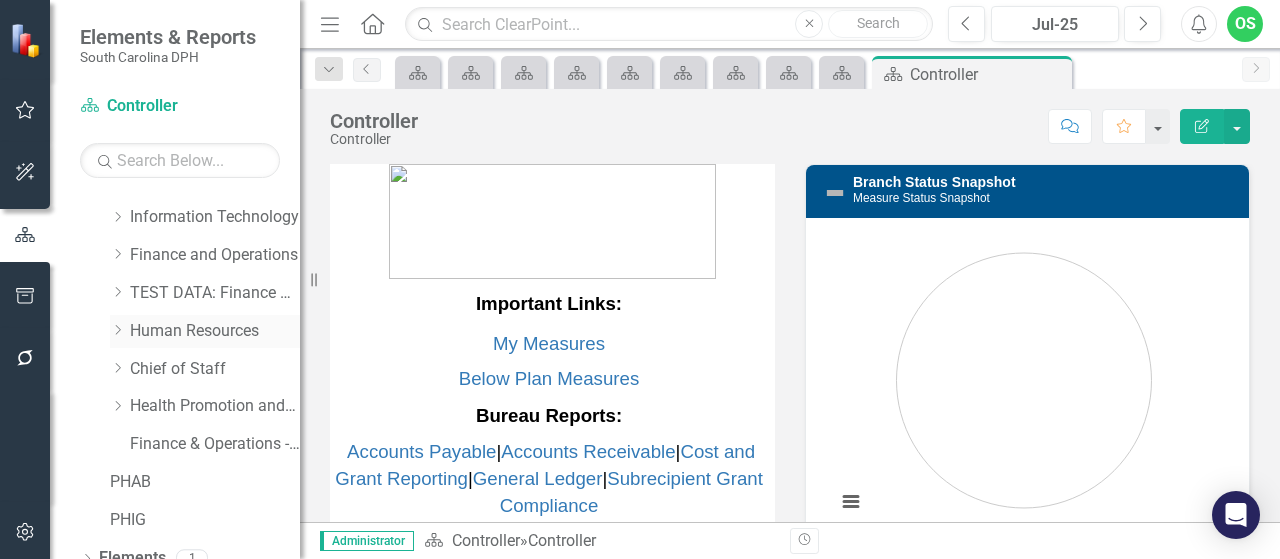 click on "Dropdown" 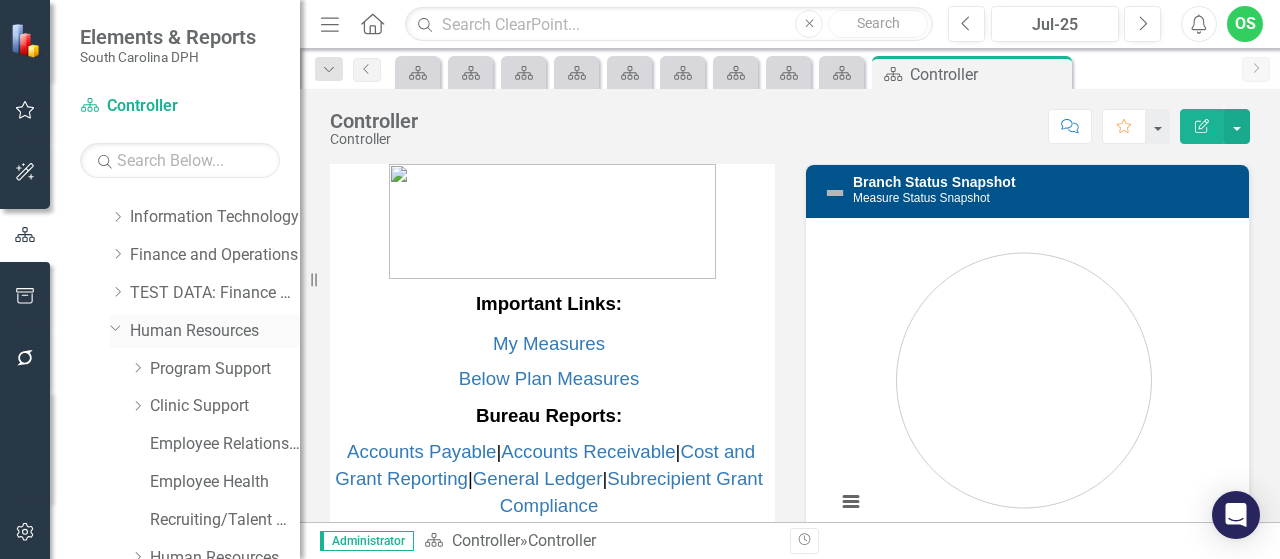 click on "Human Resources" at bounding box center [215, 331] 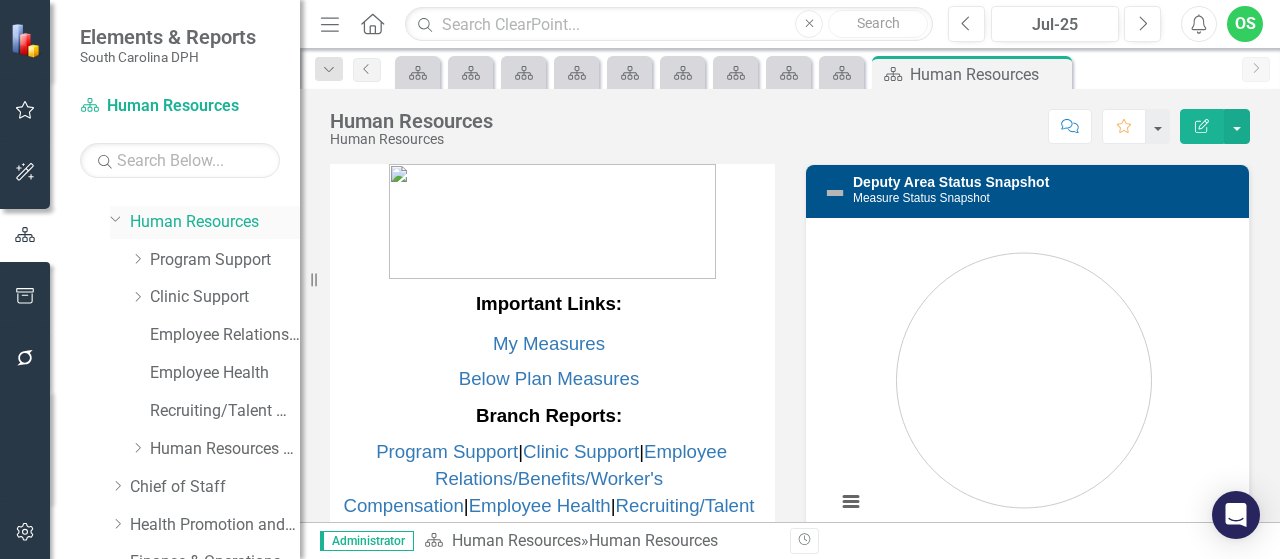 scroll, scrollTop: 293, scrollLeft: 0, axis: vertical 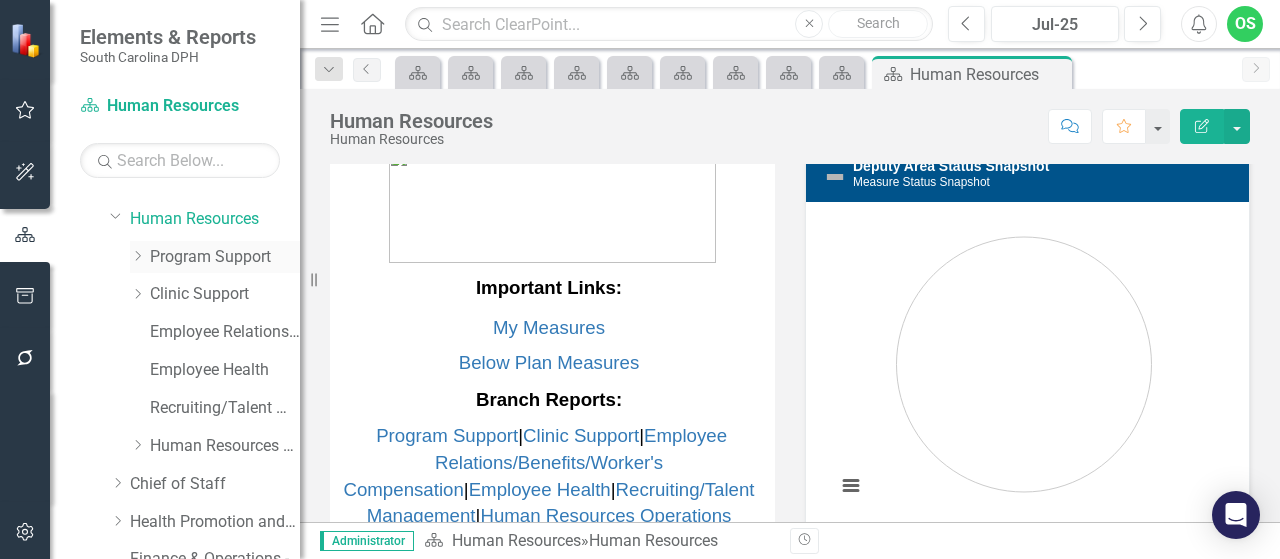 click on "Program Support" at bounding box center [225, 257] 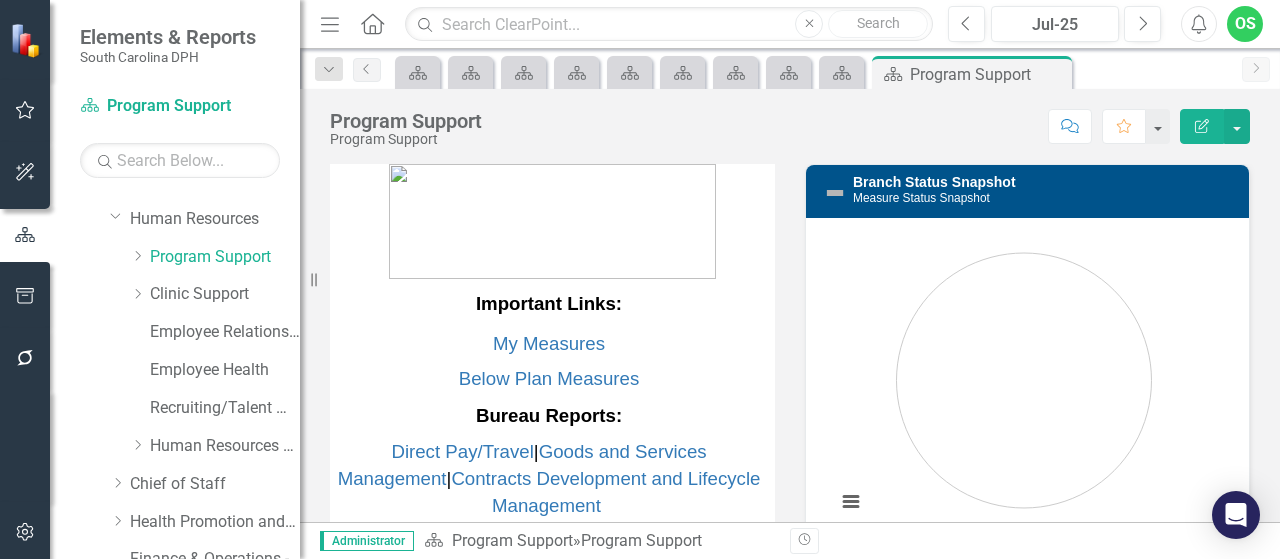 scroll, scrollTop: 108, scrollLeft: 0, axis: vertical 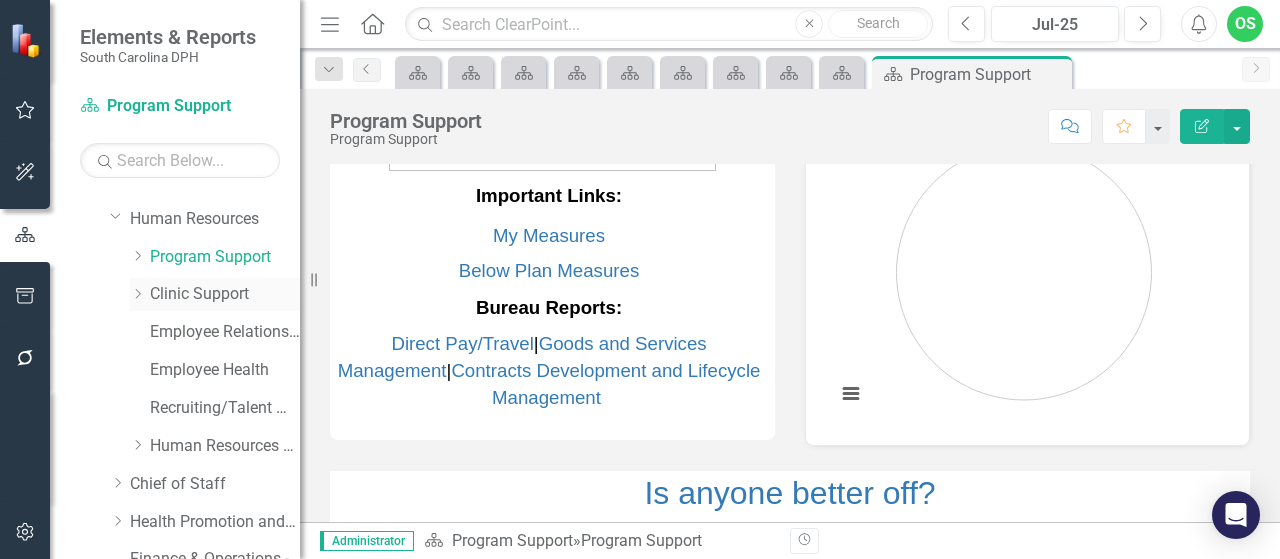 click on "Clinic Support" at bounding box center (225, 294) 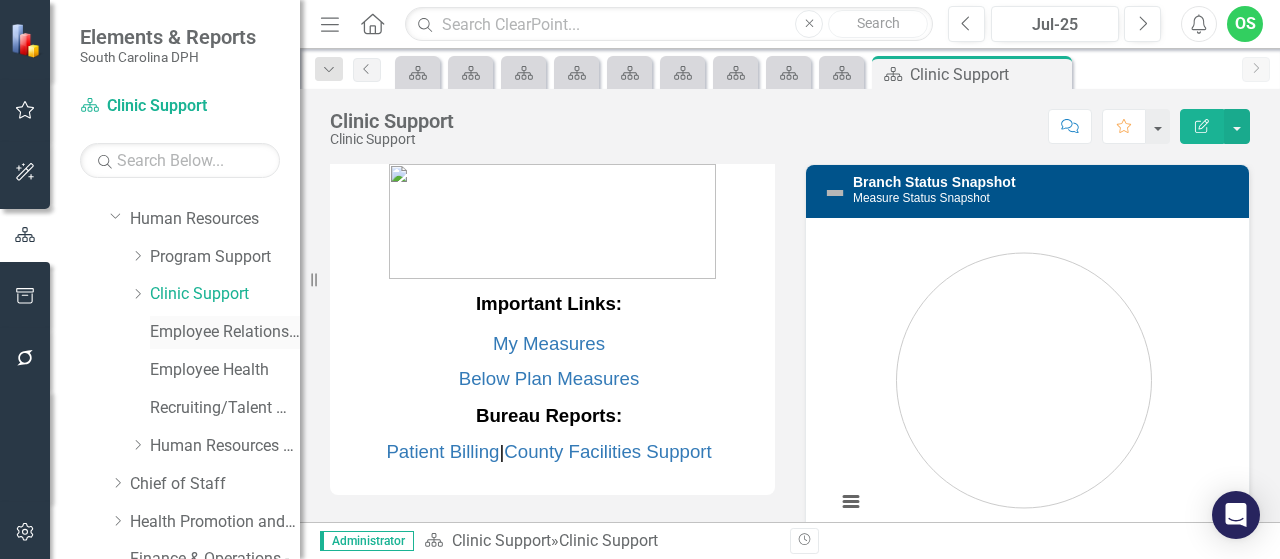 click on "Employee Relations/Benefits/Worker's Compensation" at bounding box center [225, 332] 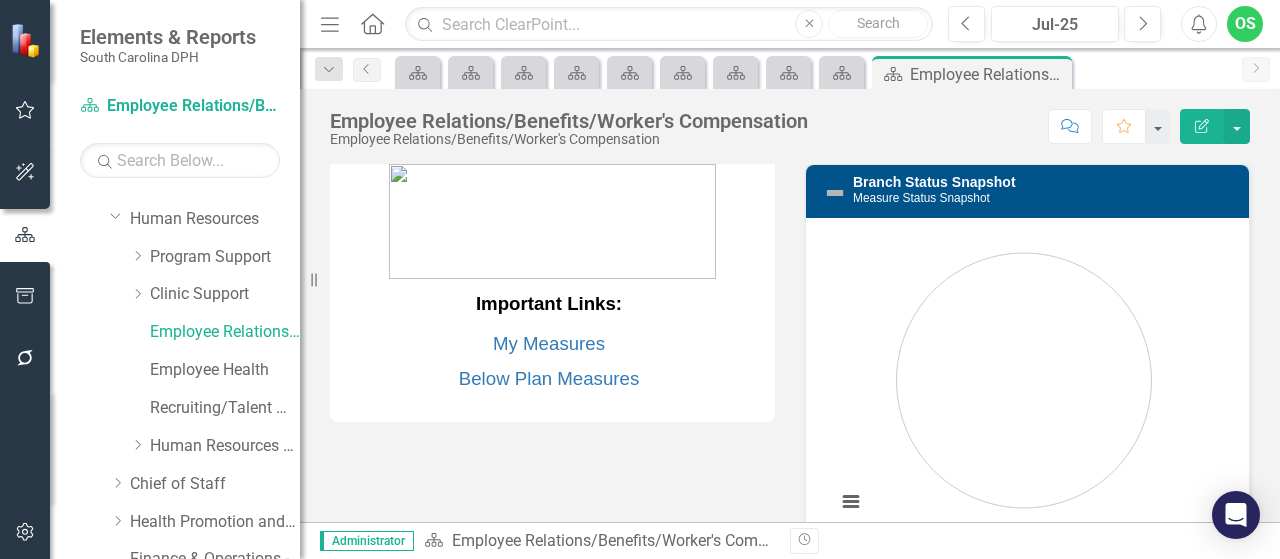 click on "Employee Health" at bounding box center (205, 373) 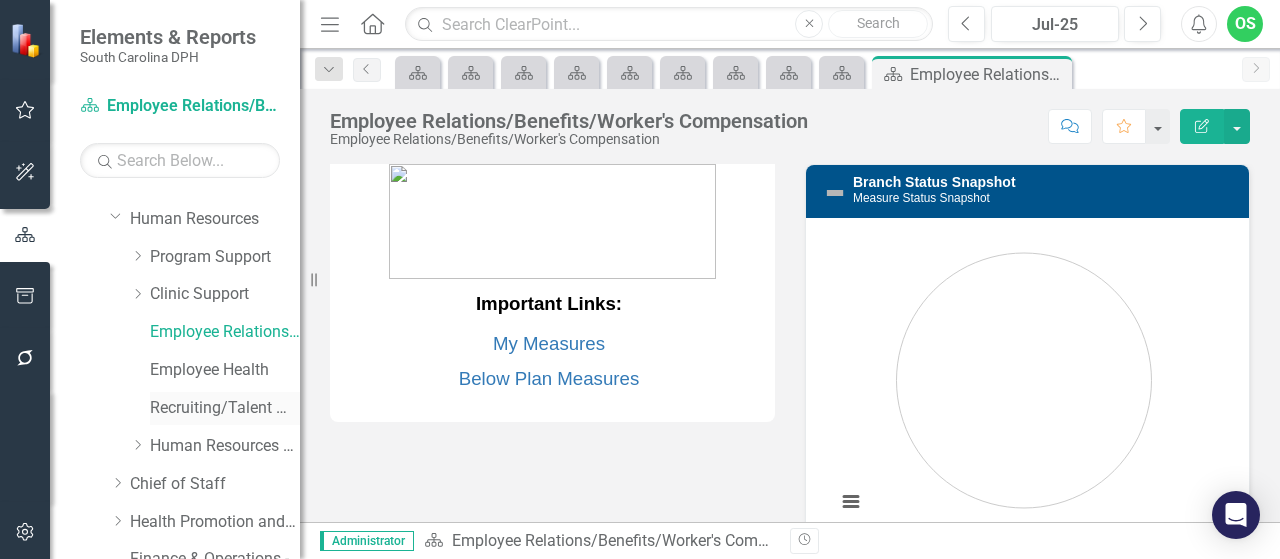 click on "Recruiting/Talent Management" at bounding box center (225, 408) 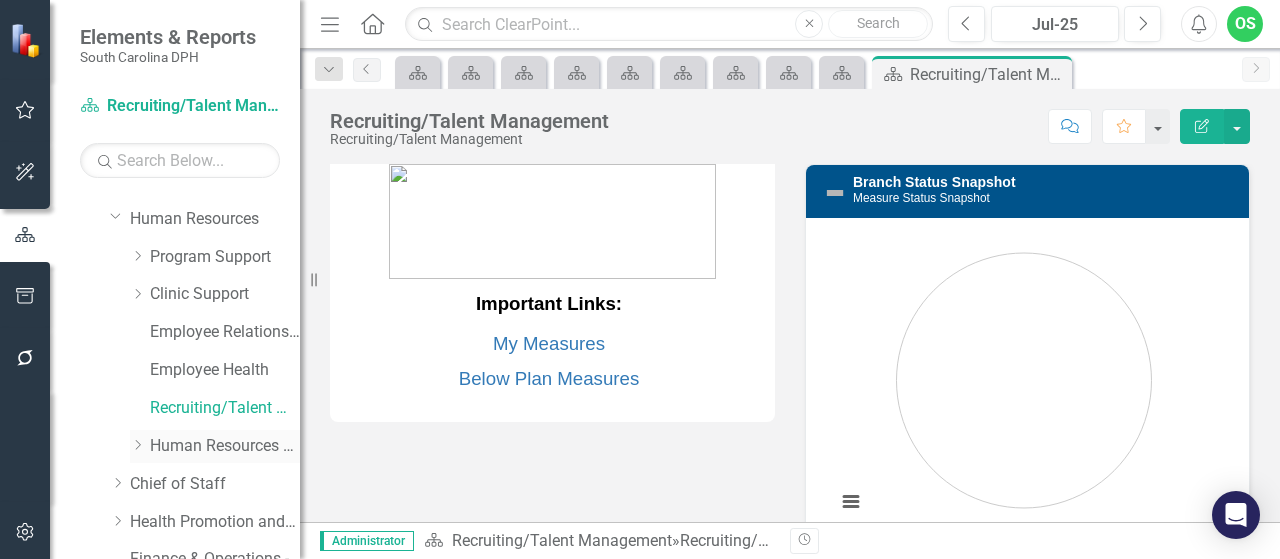 click on "Dropdown Human Resources Operations" at bounding box center (215, 446) 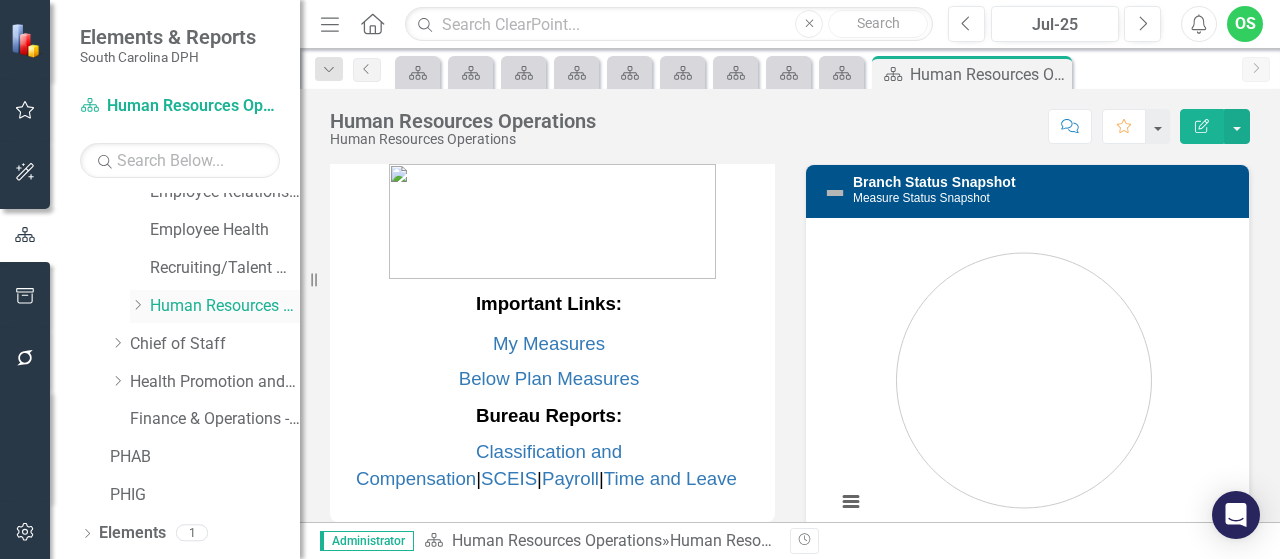 scroll, scrollTop: 435, scrollLeft: 0, axis: vertical 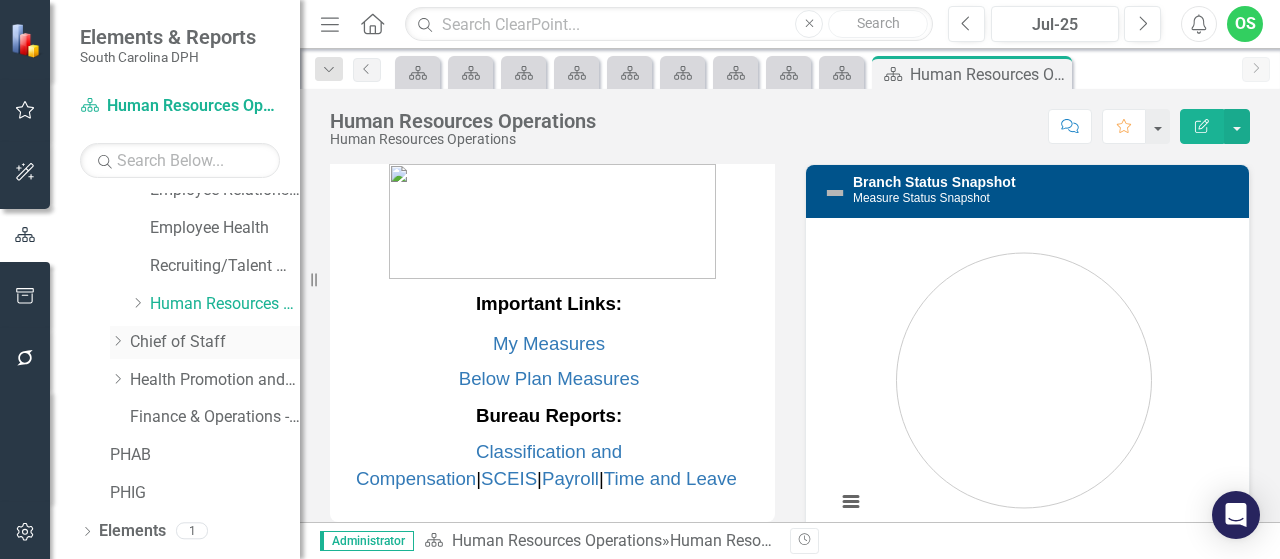click on "Chief of Staff" at bounding box center [215, 342] 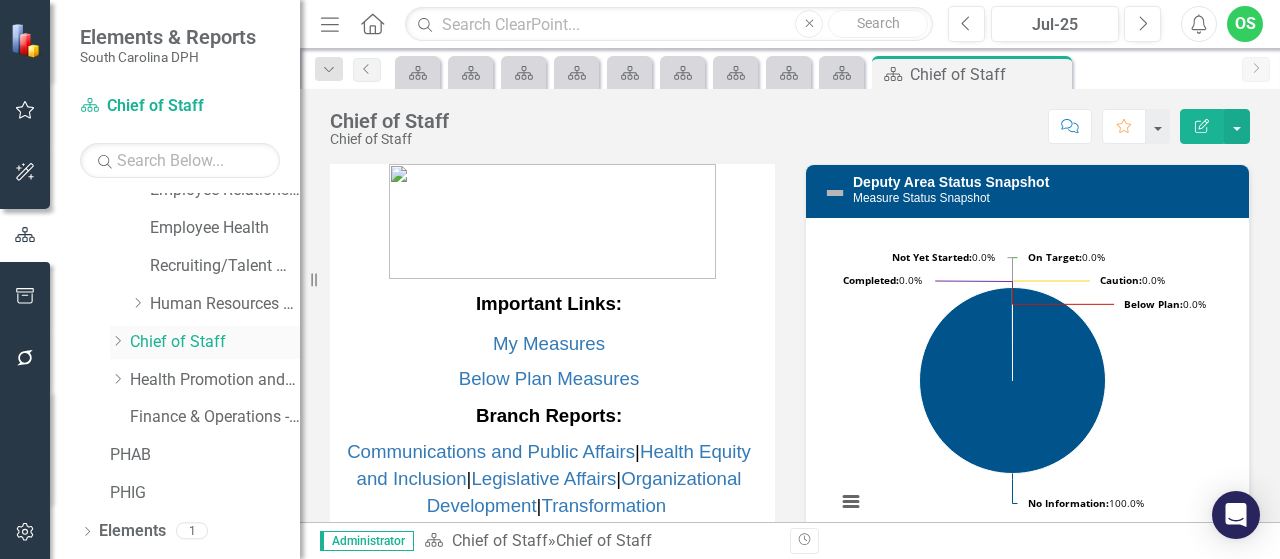click on "Dropdown" 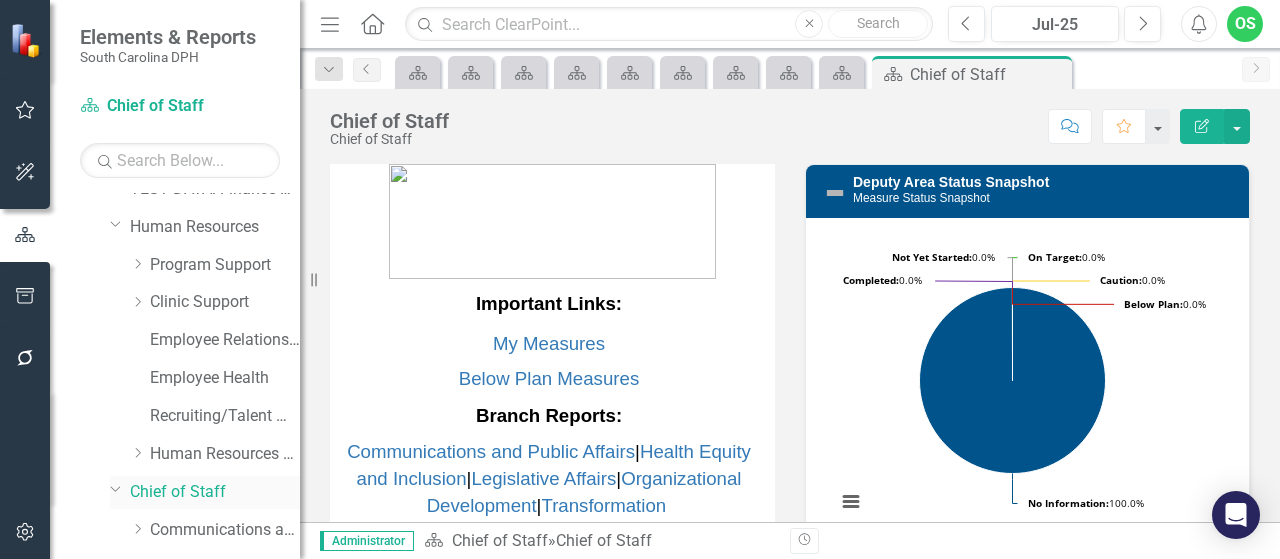 scroll, scrollTop: 283, scrollLeft: 0, axis: vertical 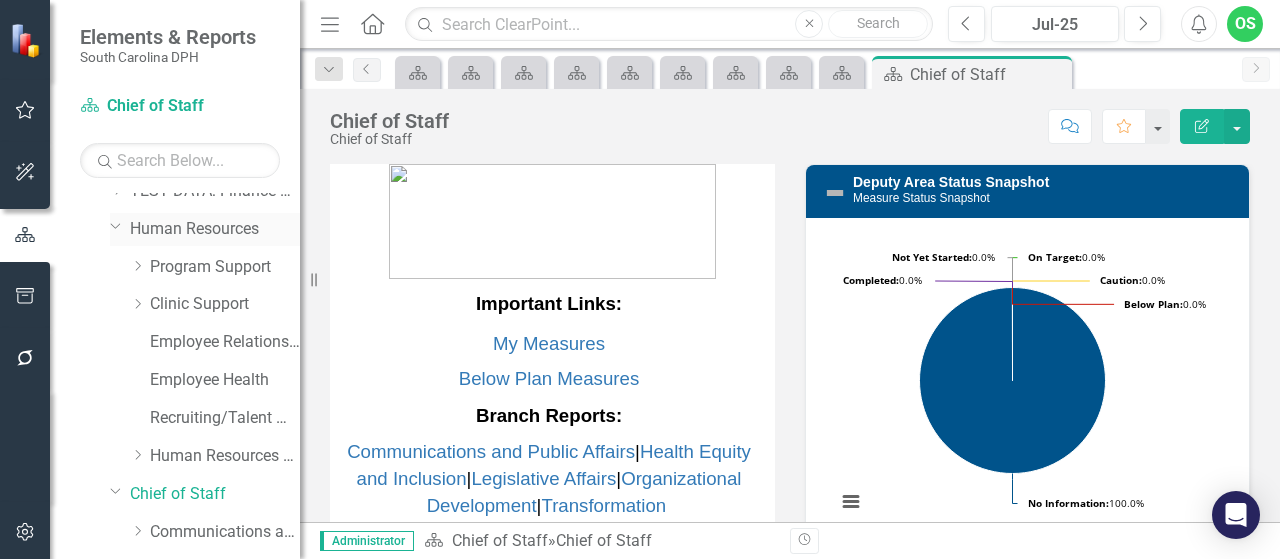 click on "Dropdown" 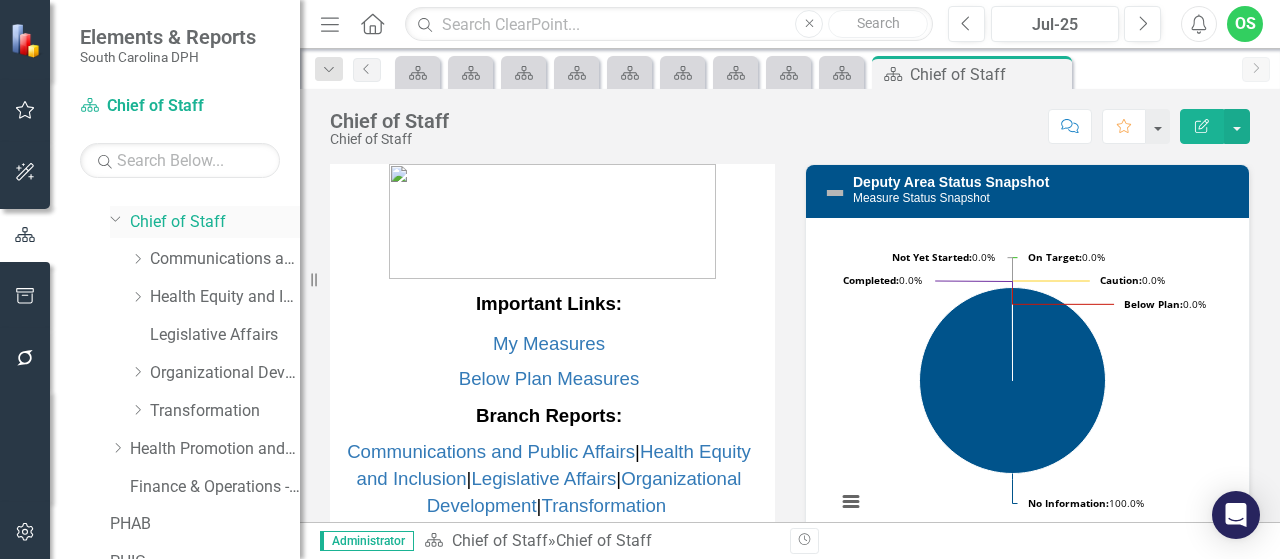 scroll, scrollTop: 329, scrollLeft: 0, axis: vertical 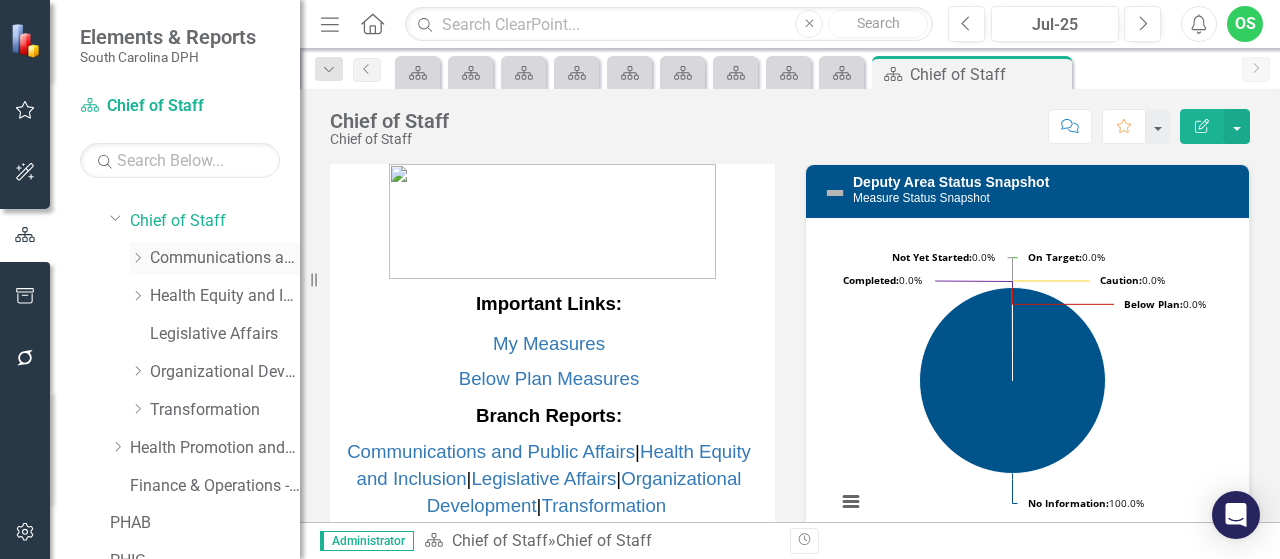 click on "Communications and Public Affairs" at bounding box center (225, 258) 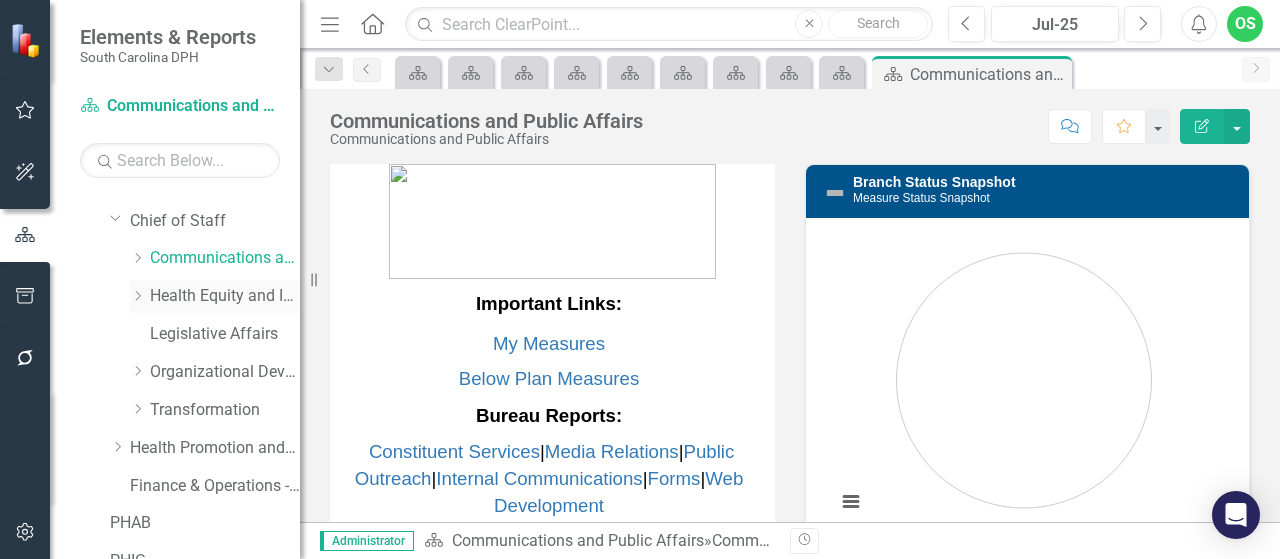 click on "Health Equity and Inclusion" at bounding box center [225, 296] 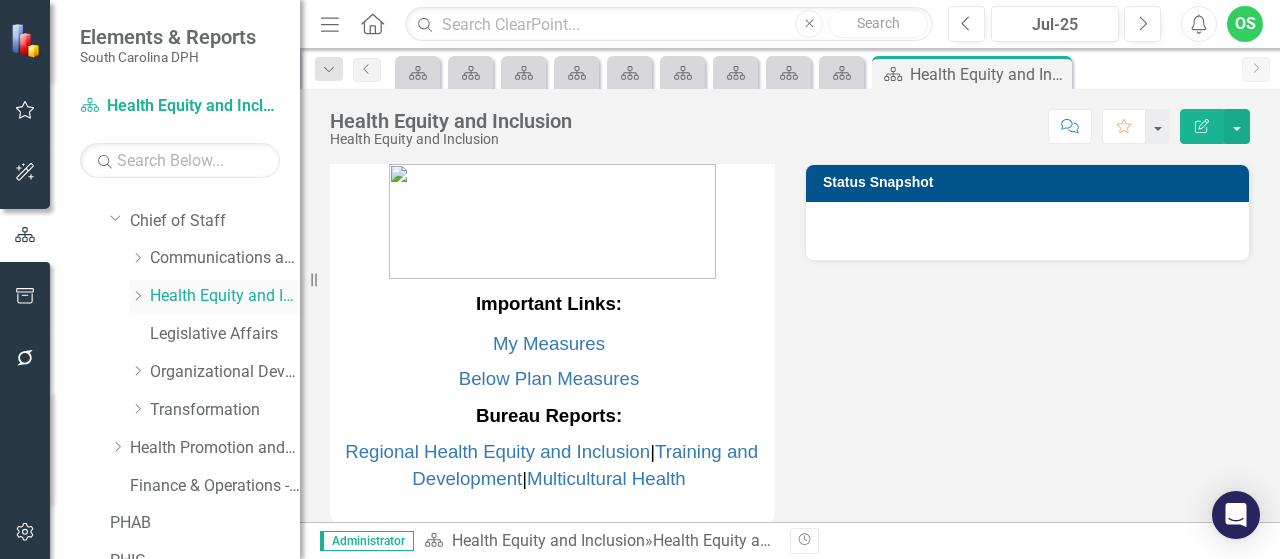 click on "Dropdown Health Equity and Inclusion" at bounding box center [215, 296] 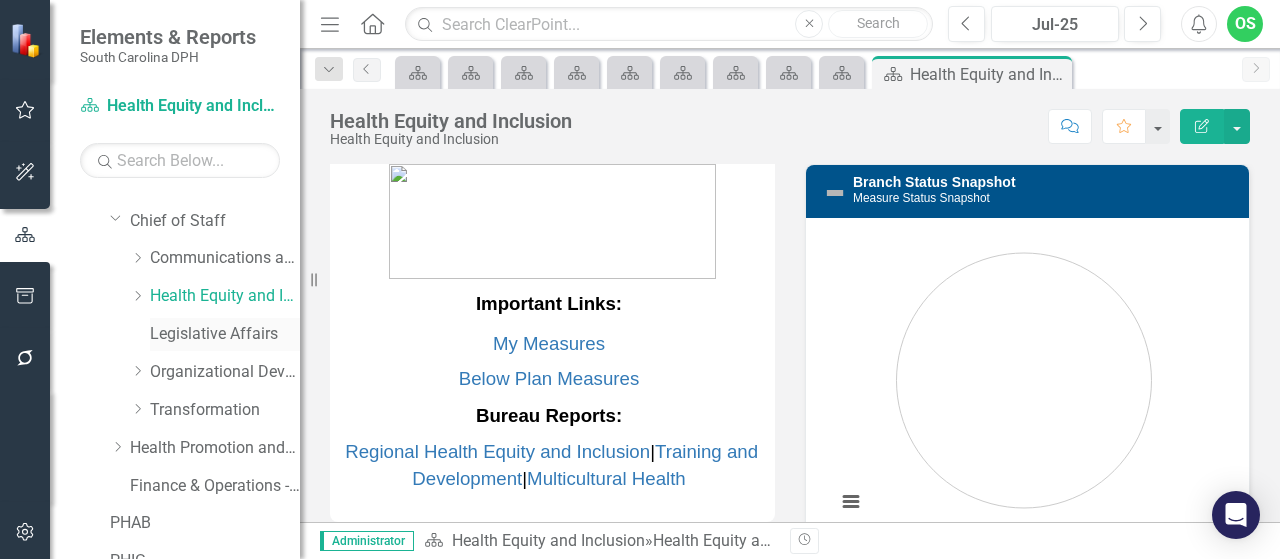 click on "Legislative Affairs" at bounding box center (225, 334) 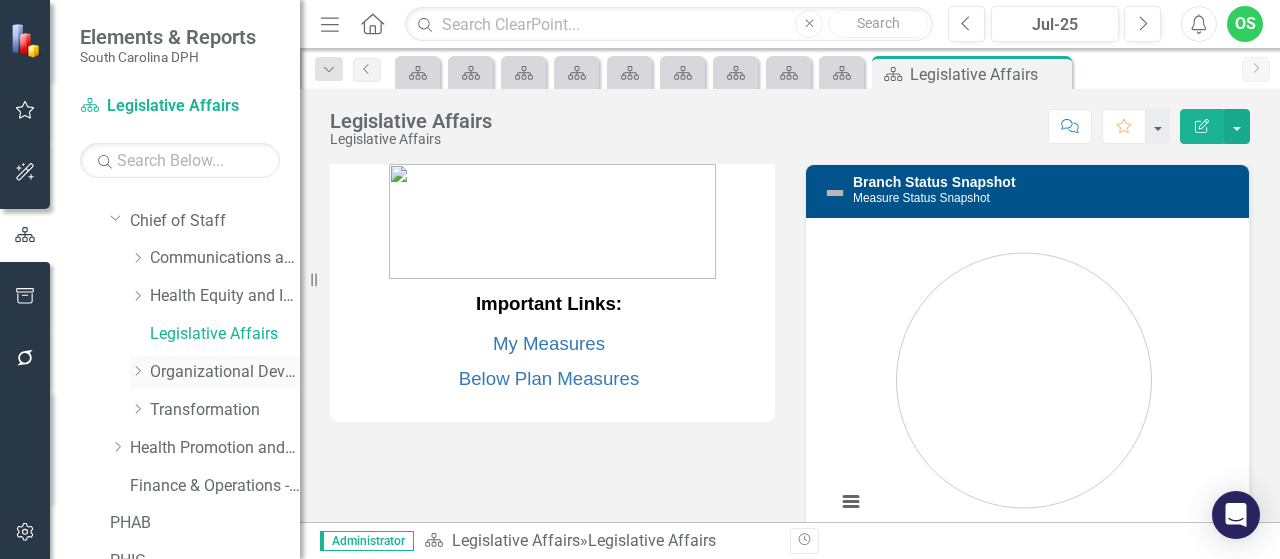click on "Dropdown Organizational Development" at bounding box center [215, 372] 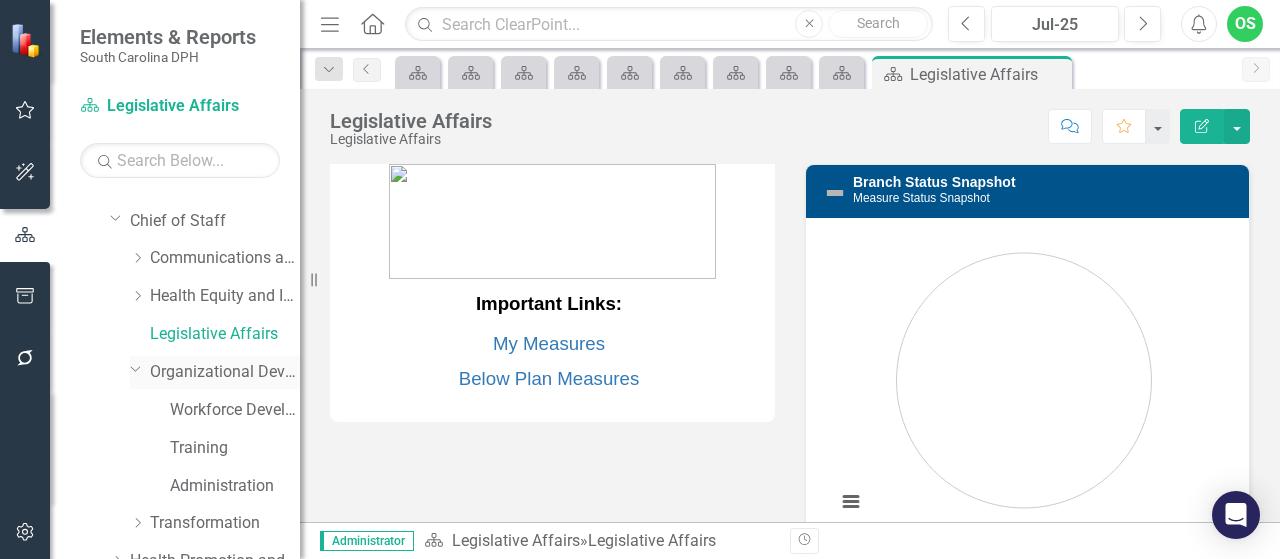 click on "Organizational Development" at bounding box center (225, 372) 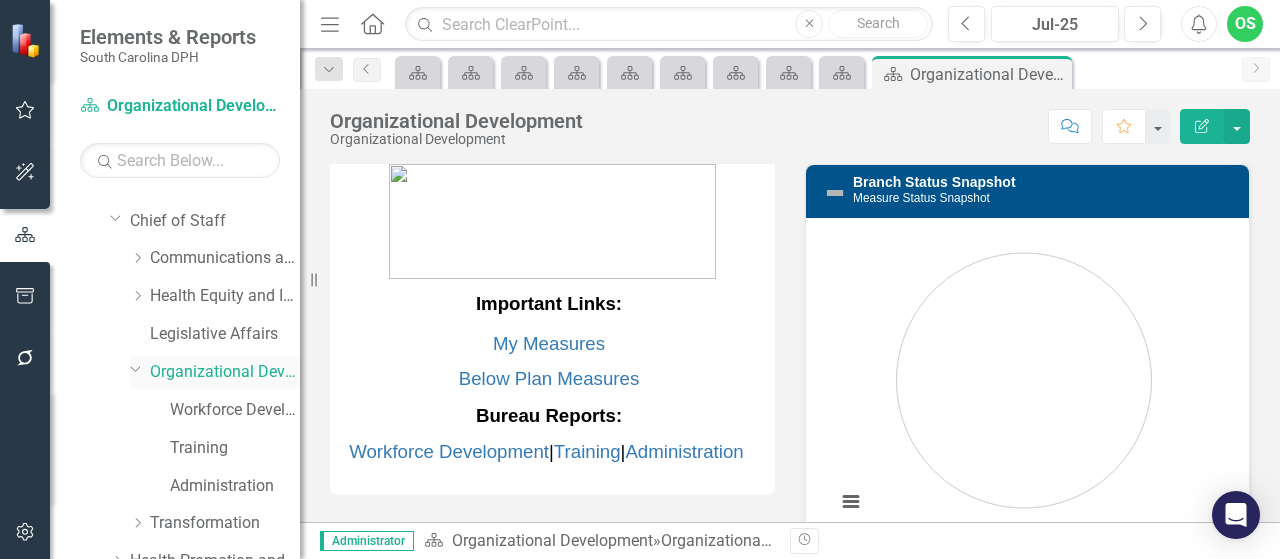 click on "Dropdown" 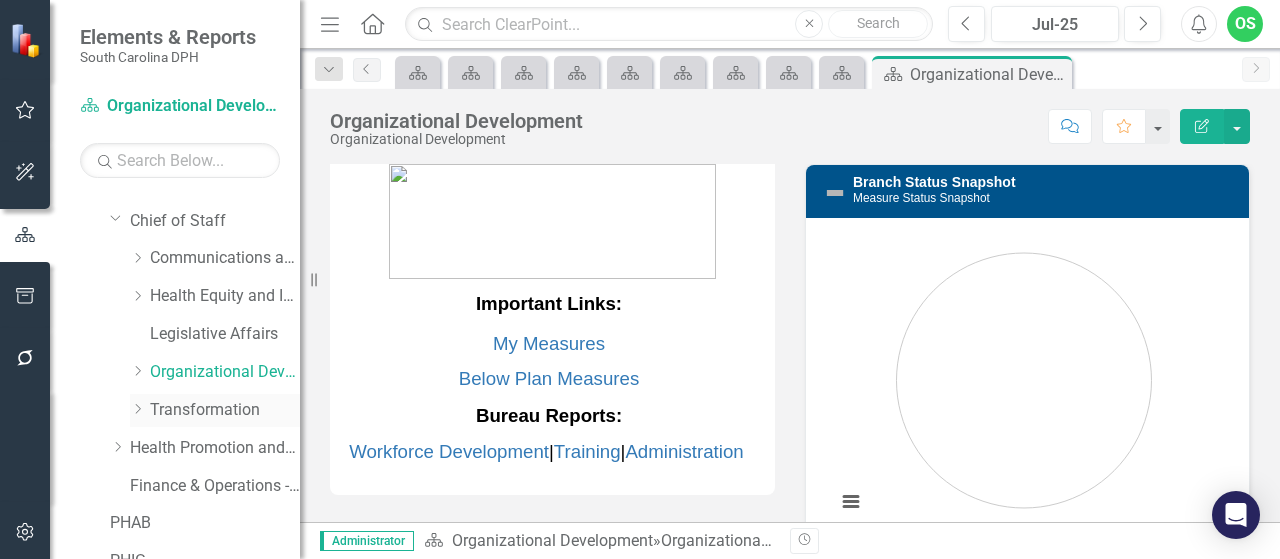 click on "Dropdown" 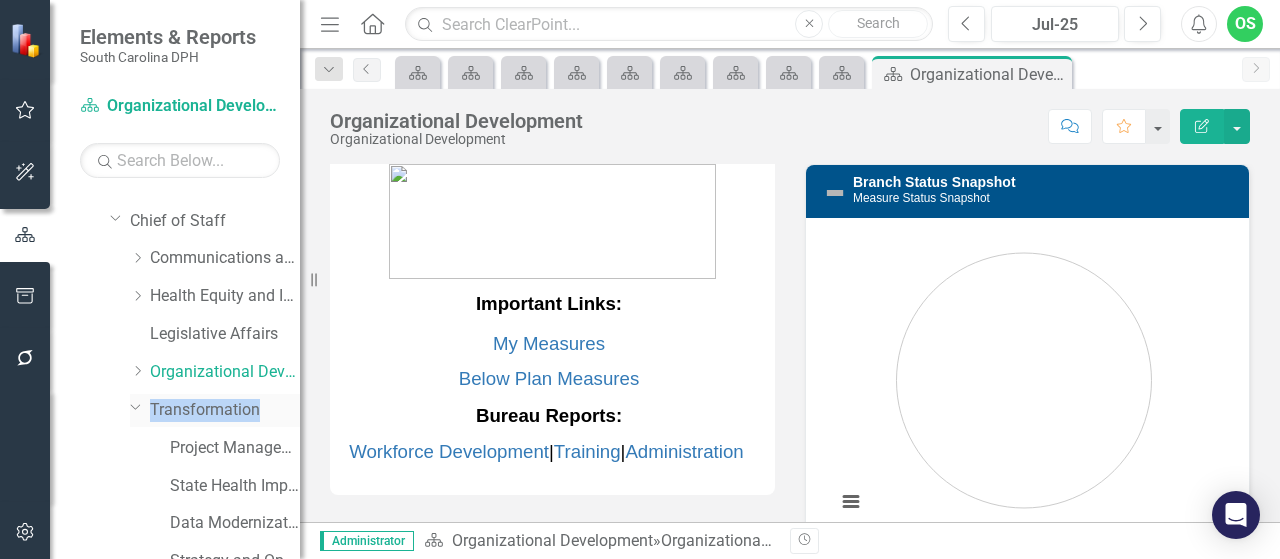 click on "Dropdown" 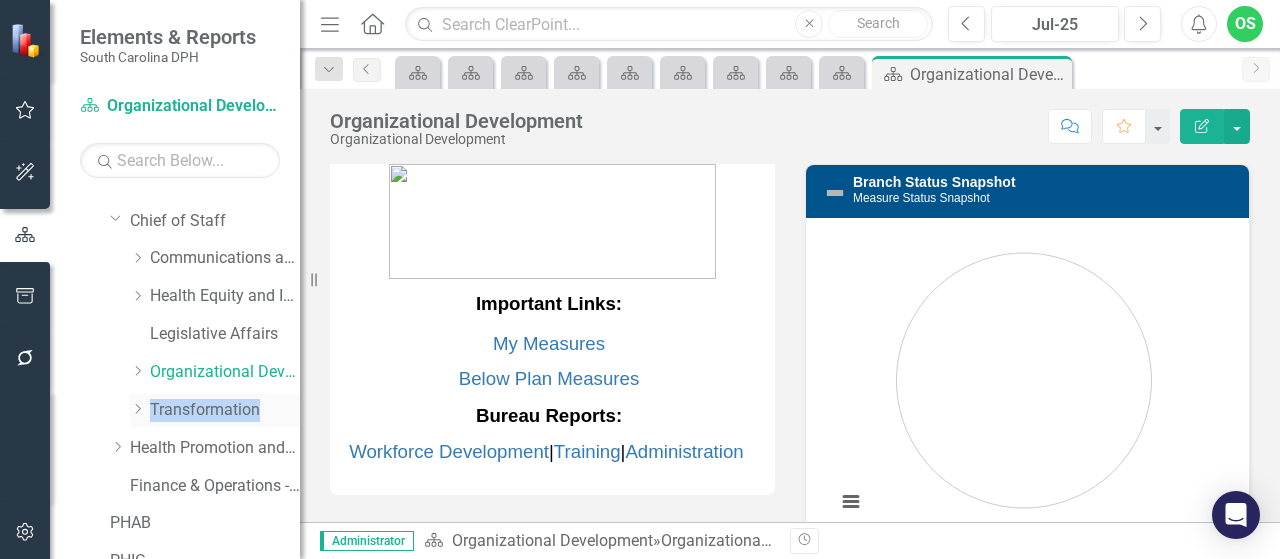 click on "Transformation" at bounding box center (225, 410) 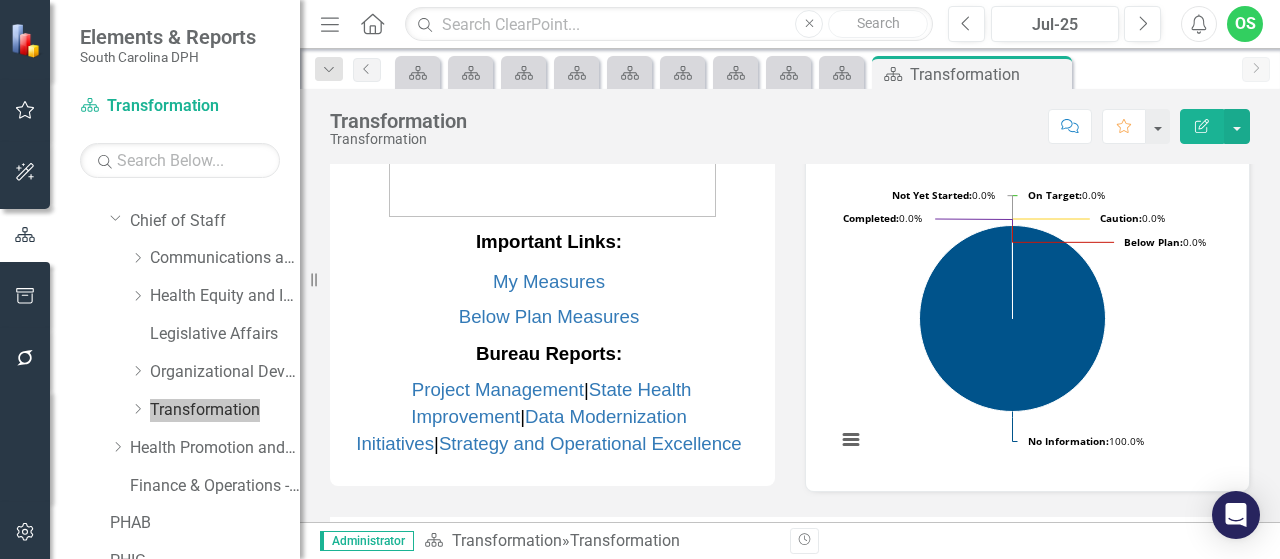 scroll, scrollTop: 64, scrollLeft: 0, axis: vertical 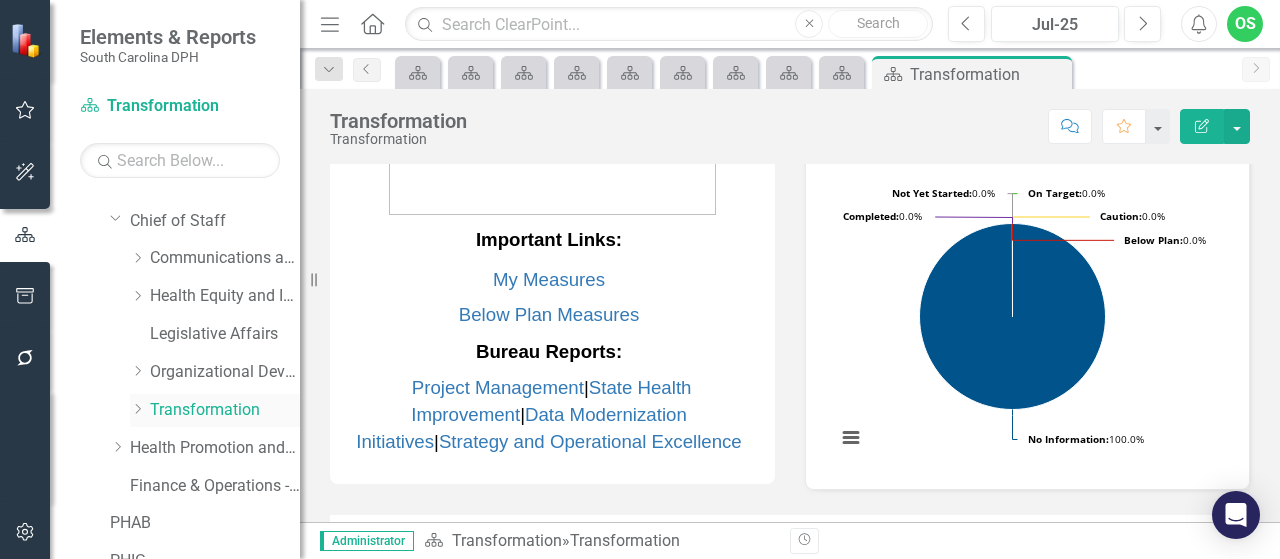 click on "Dropdown" 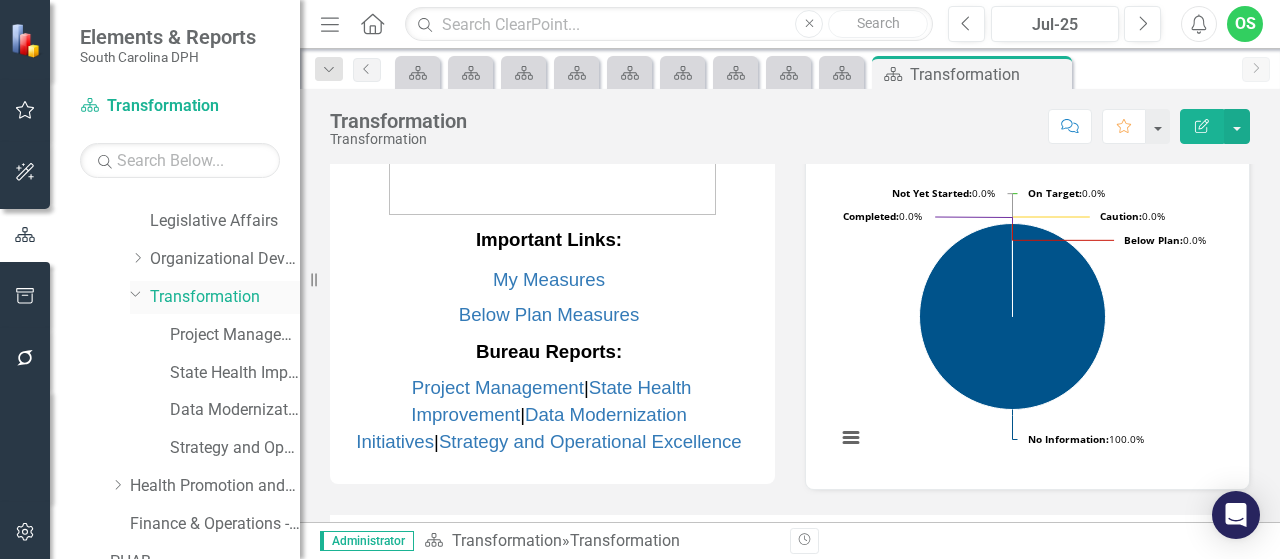 scroll, scrollTop: 464, scrollLeft: 0, axis: vertical 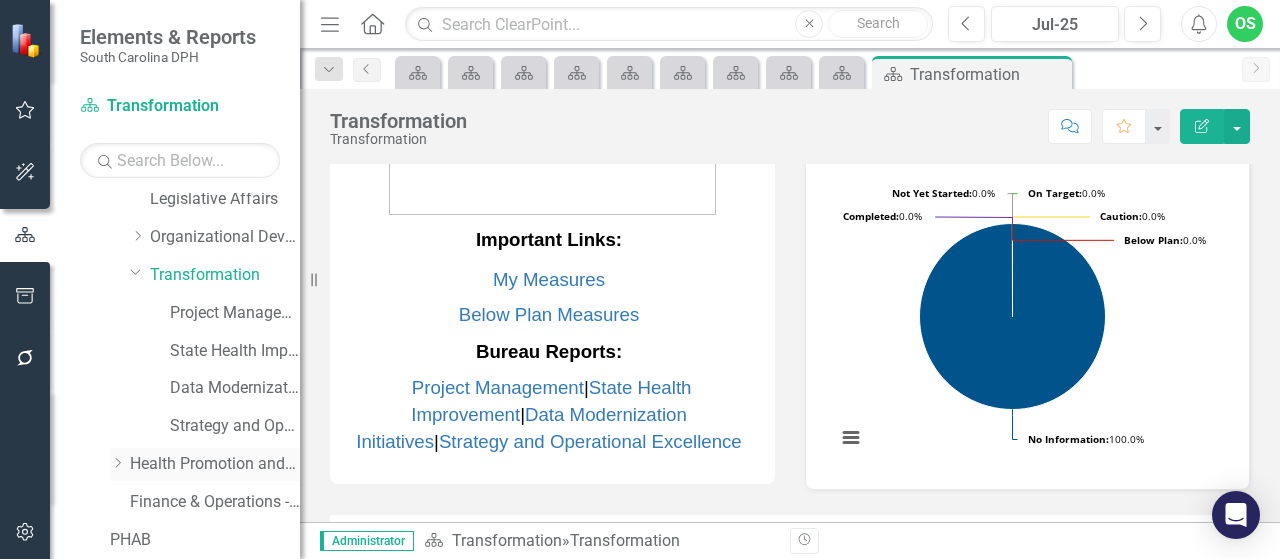 click on "Health Promotion and Services" at bounding box center [215, 464] 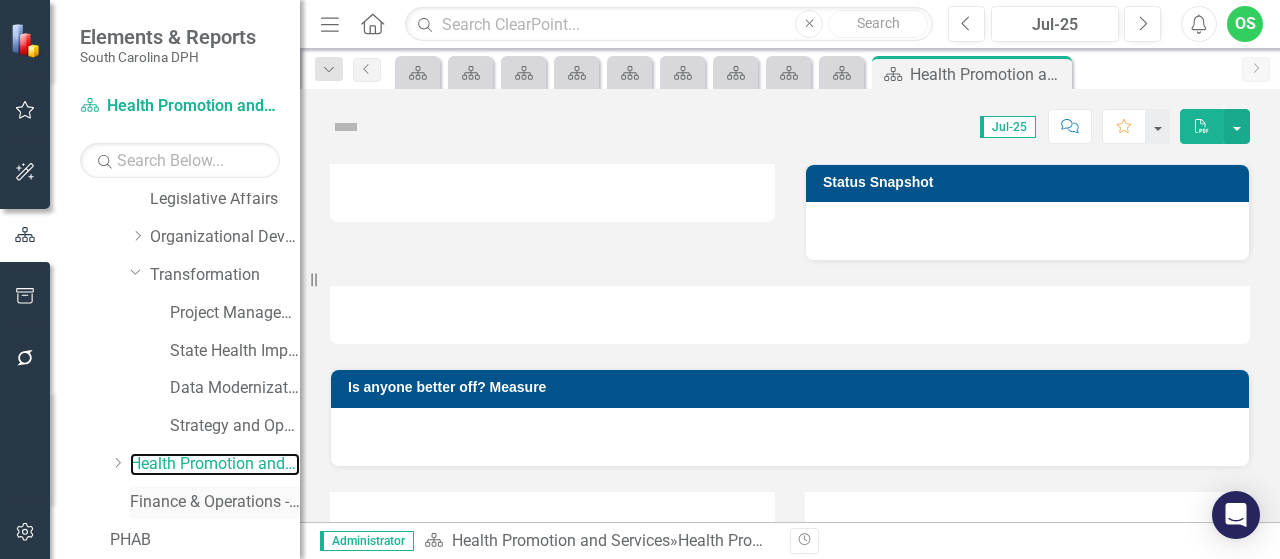 scroll, scrollTop: 579, scrollLeft: 0, axis: vertical 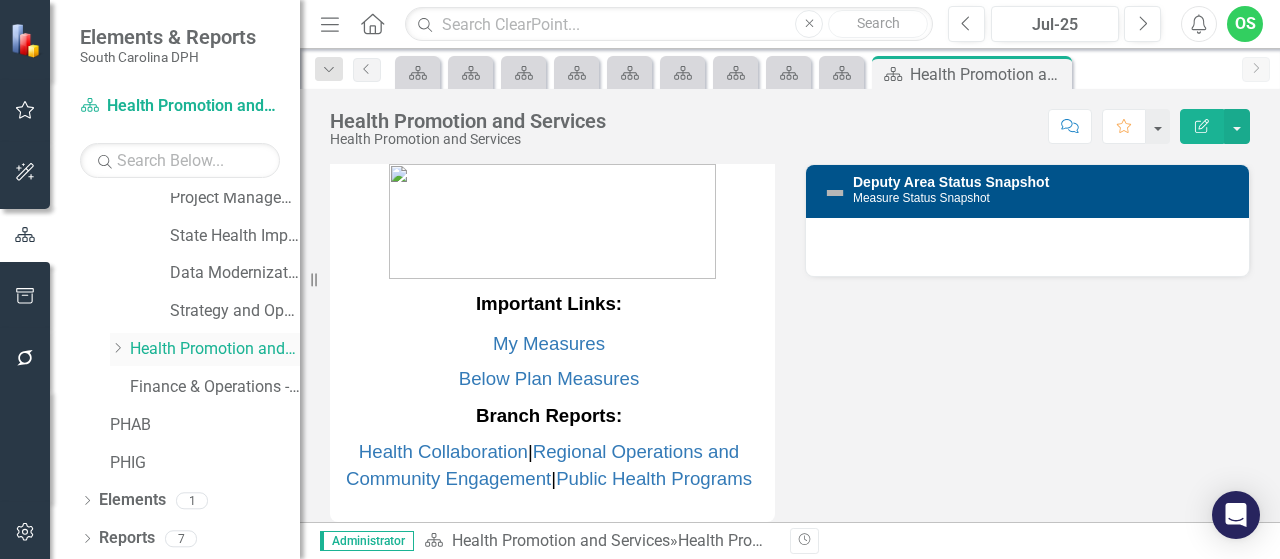 click on "Dropdown" 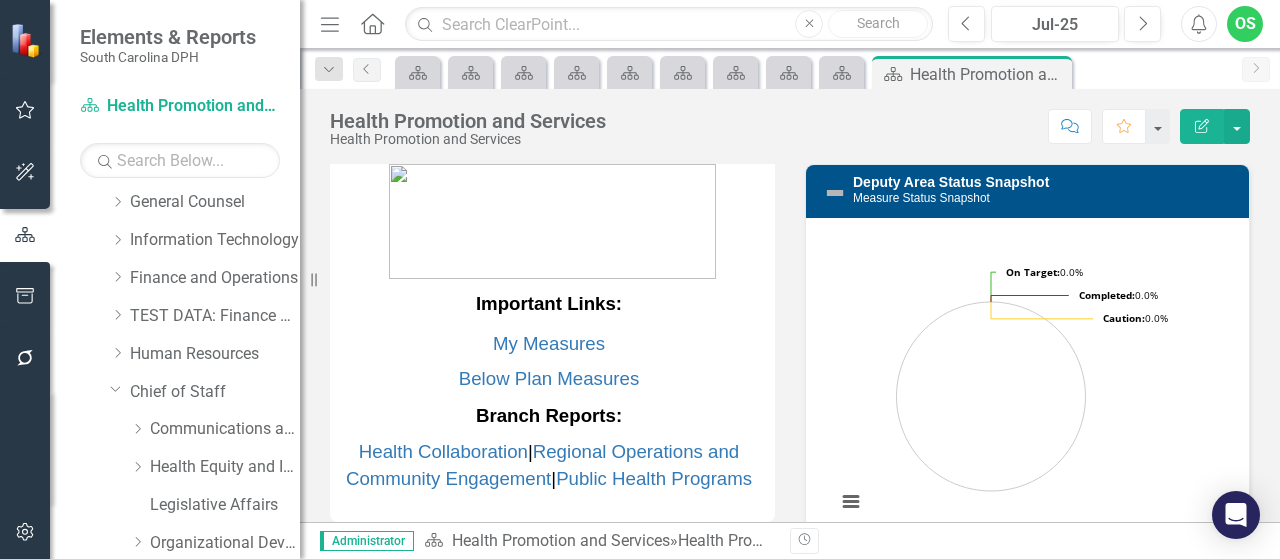 scroll, scrollTop: 157, scrollLeft: 0, axis: vertical 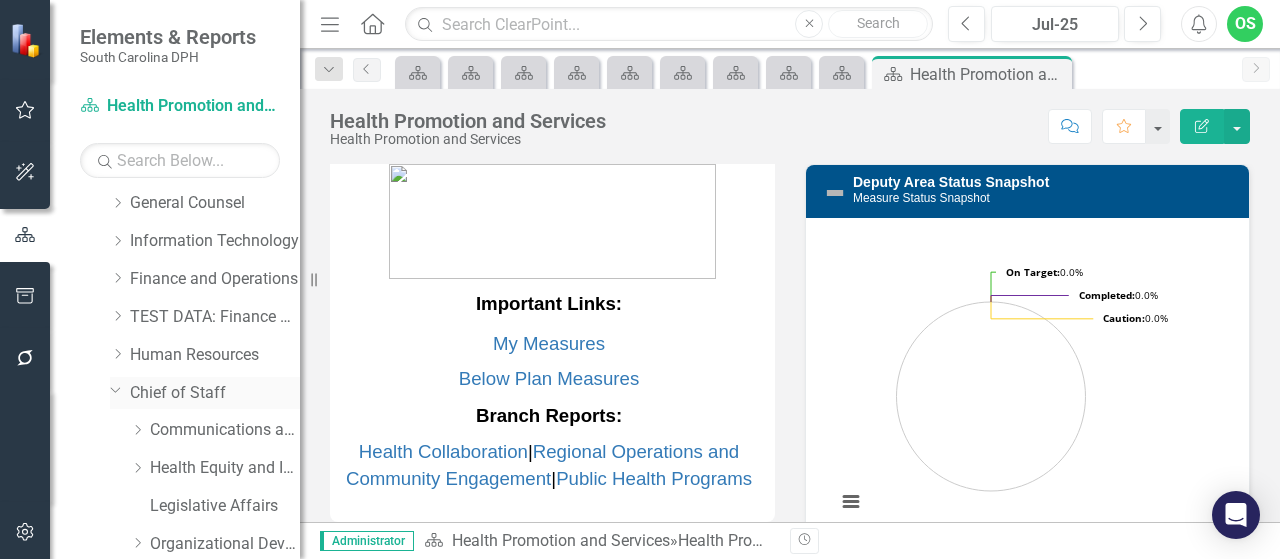 click on "Dropdown" 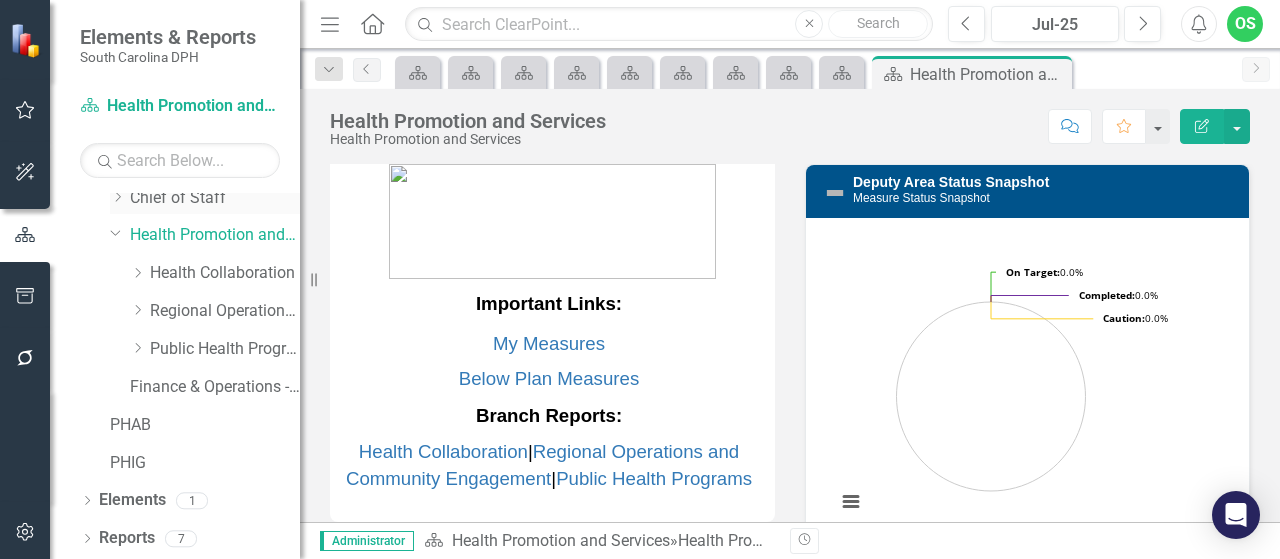 scroll, scrollTop: 350, scrollLeft: 0, axis: vertical 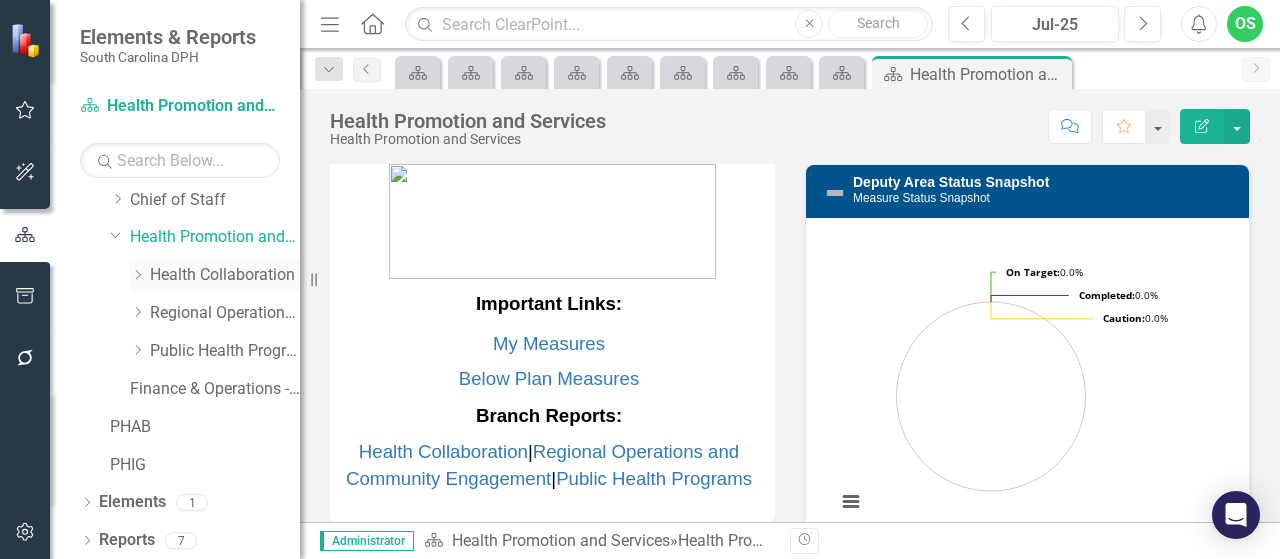 click on "Dropdown" 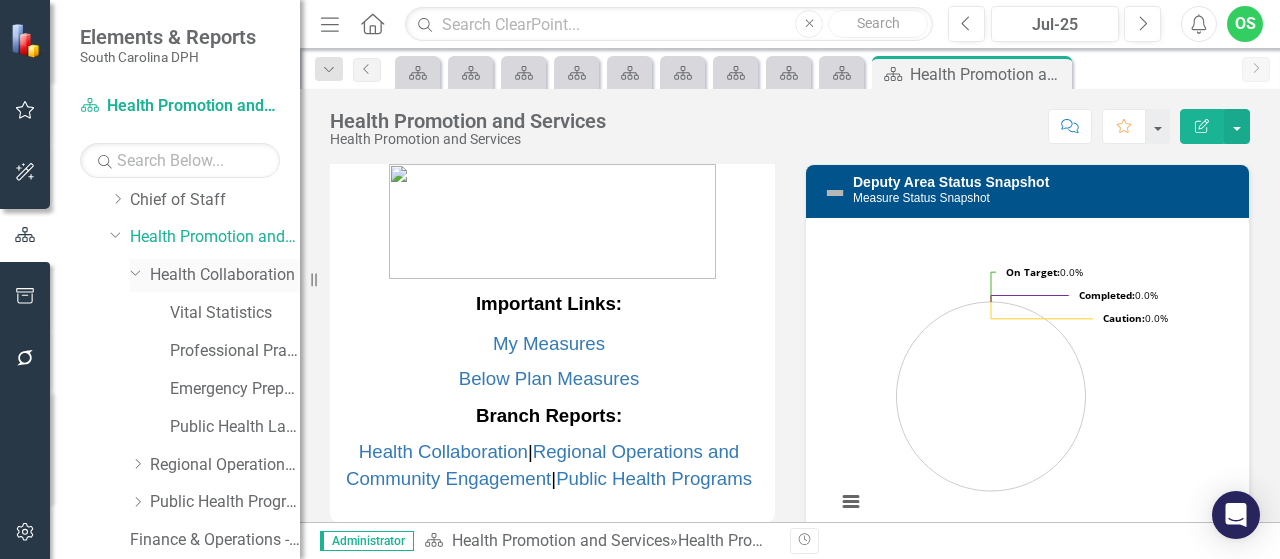 click on "Health Collaboration" at bounding box center (225, 275) 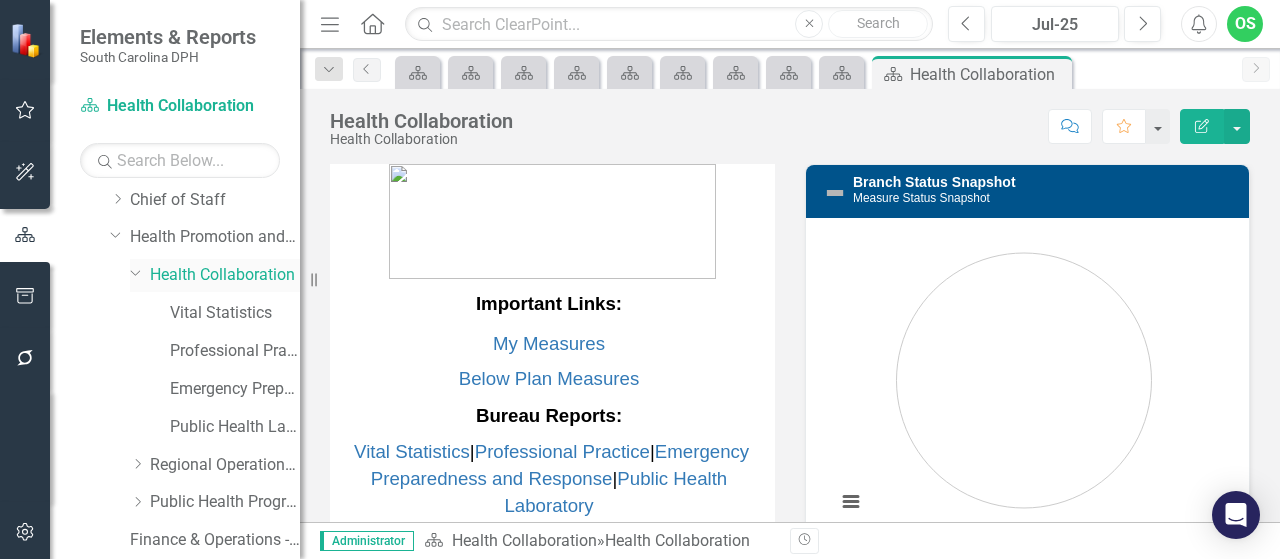 click on "Dropdown" at bounding box center [134, 272] 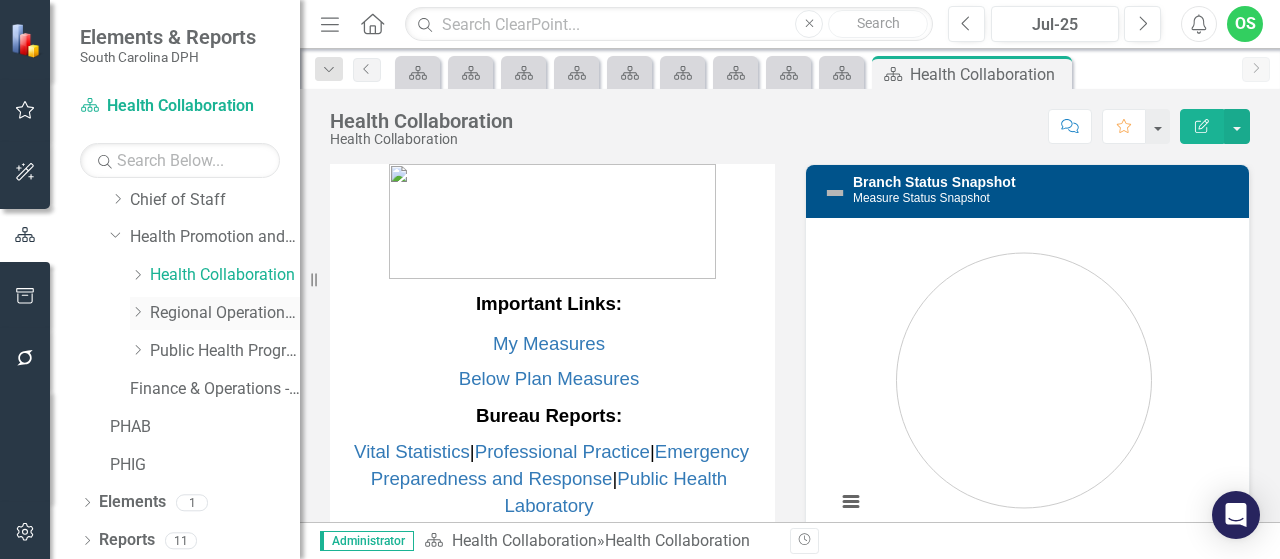 click on "Dropdown" at bounding box center [137, 313] 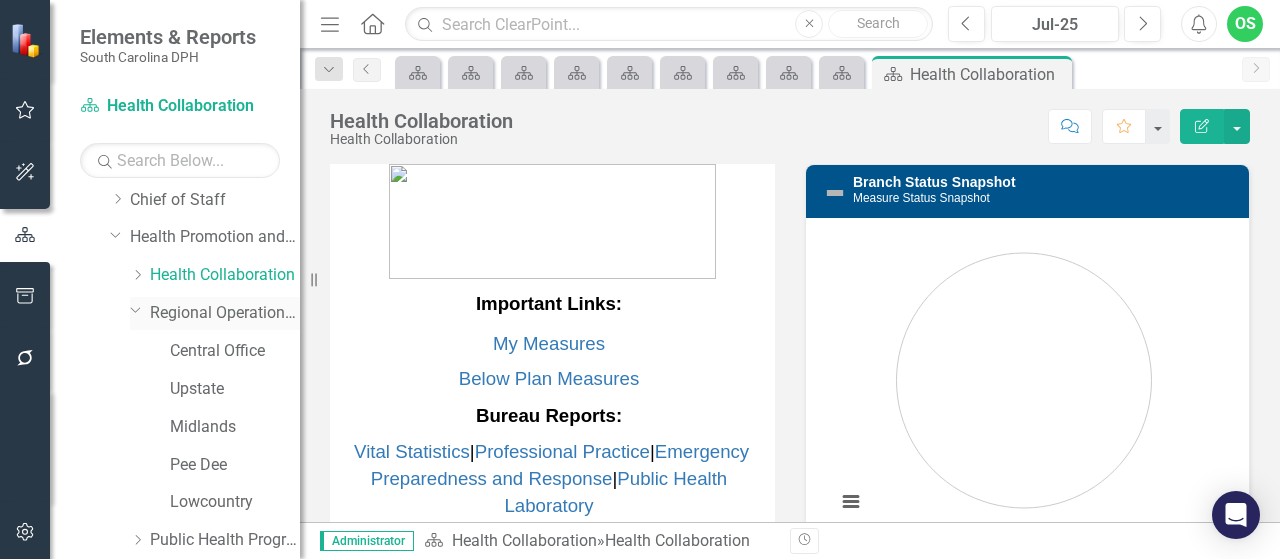click on "Dropdown" 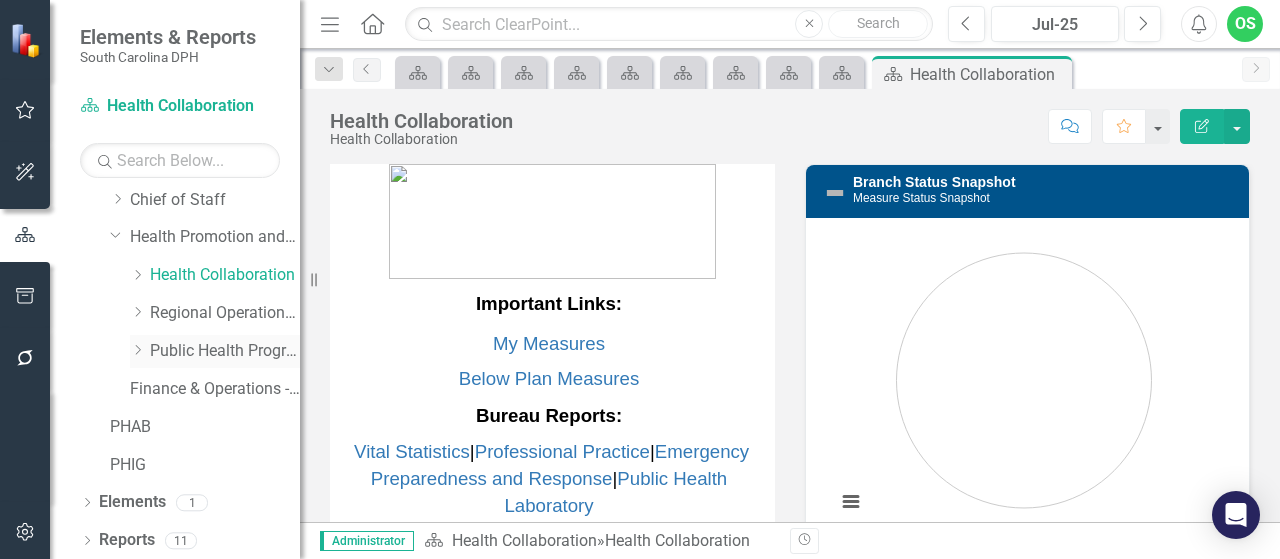 click on "Dropdown" 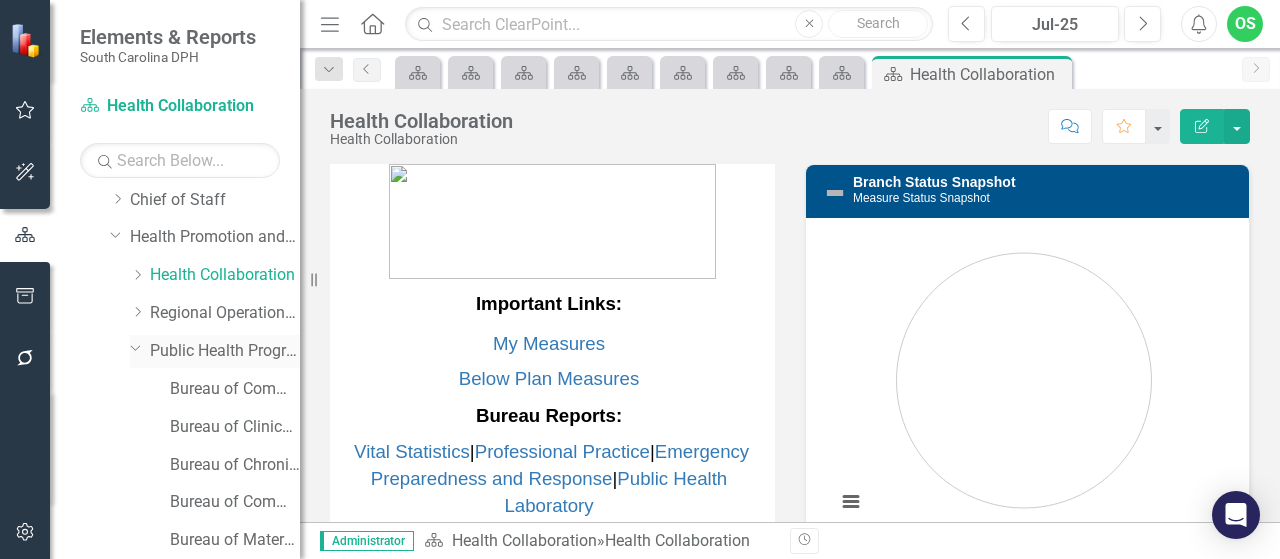 click on "Public Health Programs" at bounding box center (225, 351) 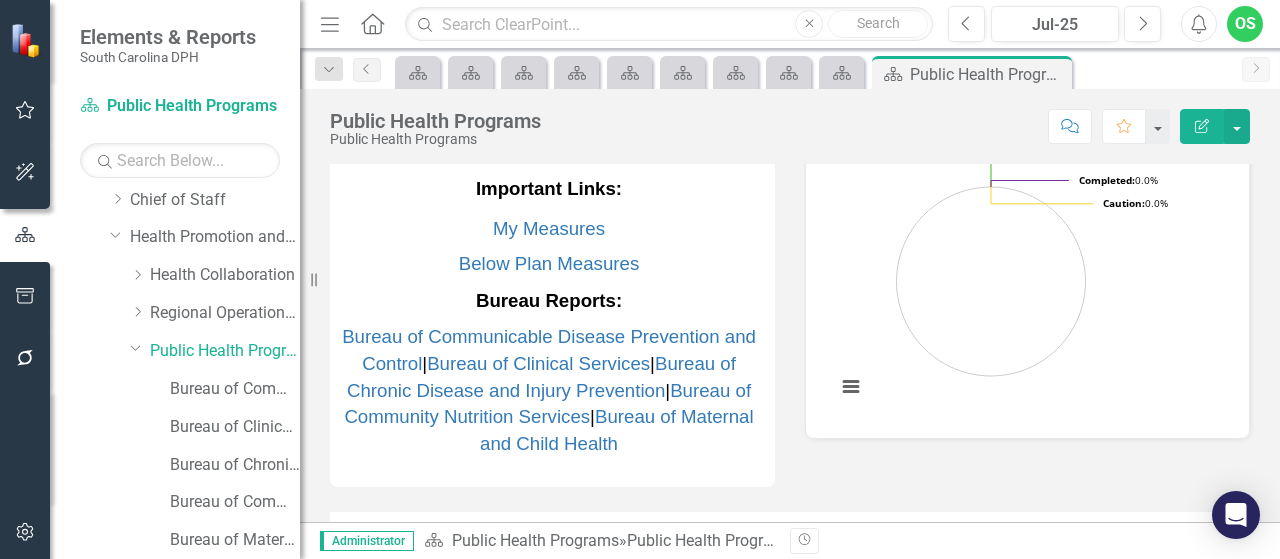 scroll, scrollTop: 122, scrollLeft: 0, axis: vertical 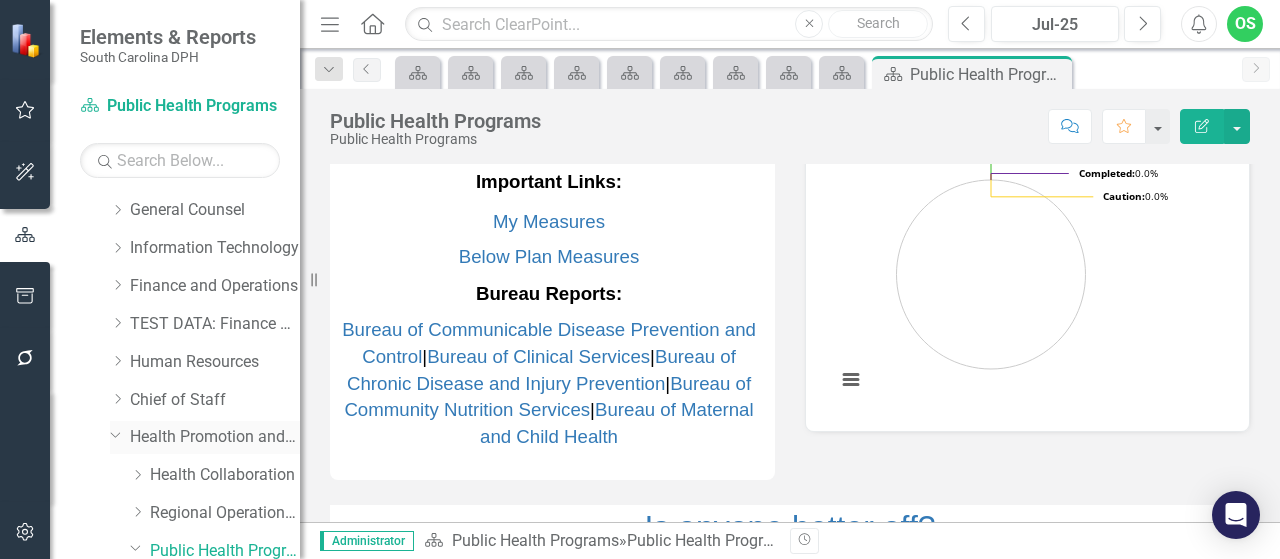 click on "Dropdown" 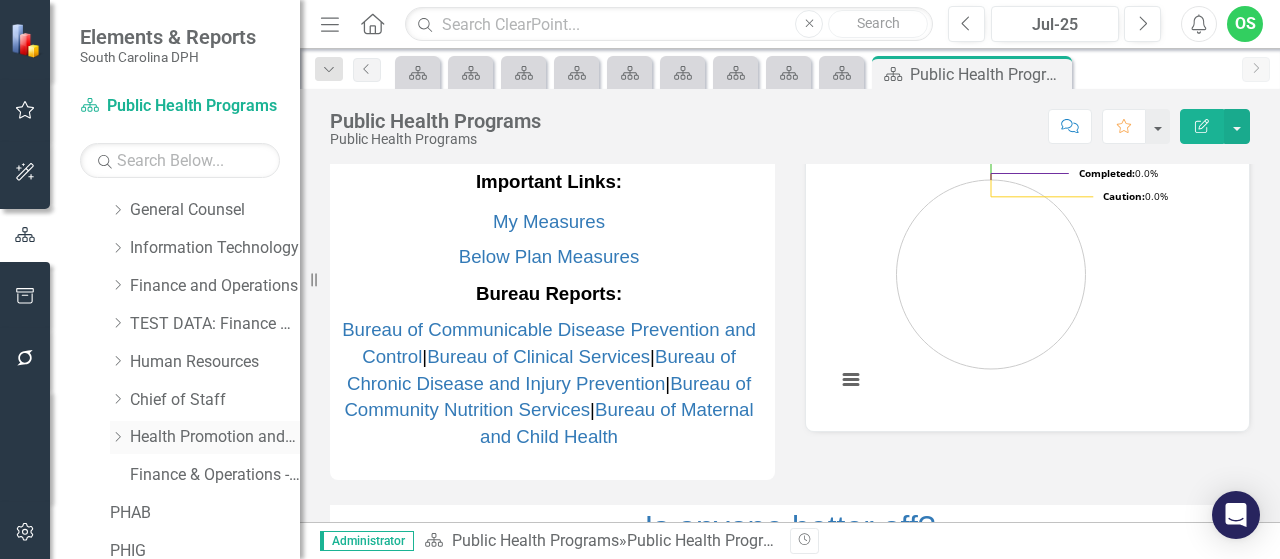 click on "Health Promotion and Services" at bounding box center [215, 437] 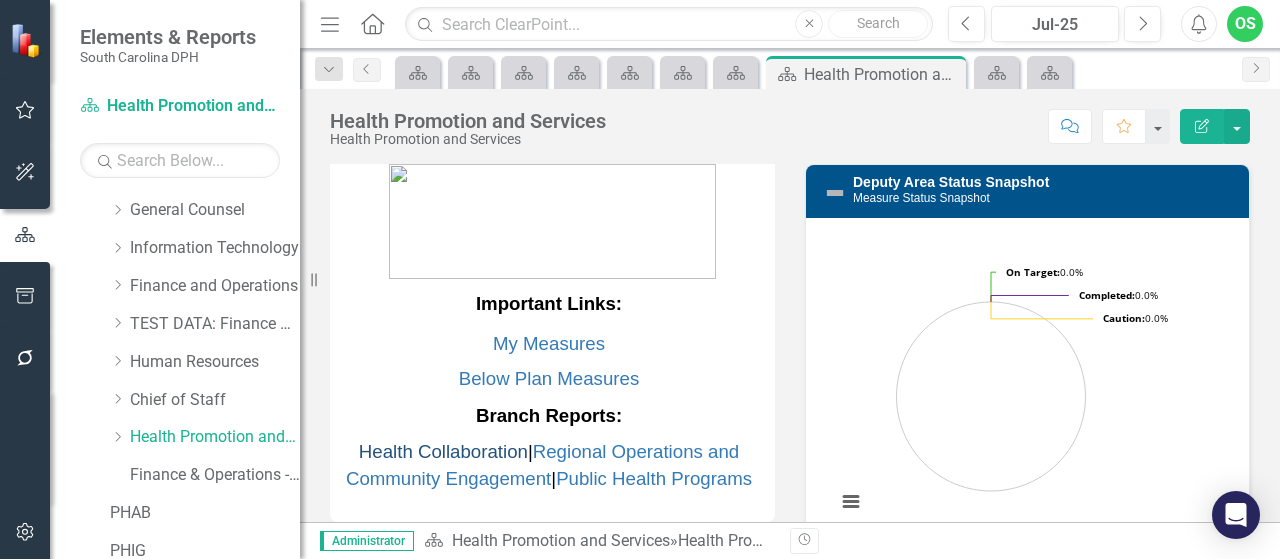 click on "Health Collaboration" at bounding box center [443, 451] 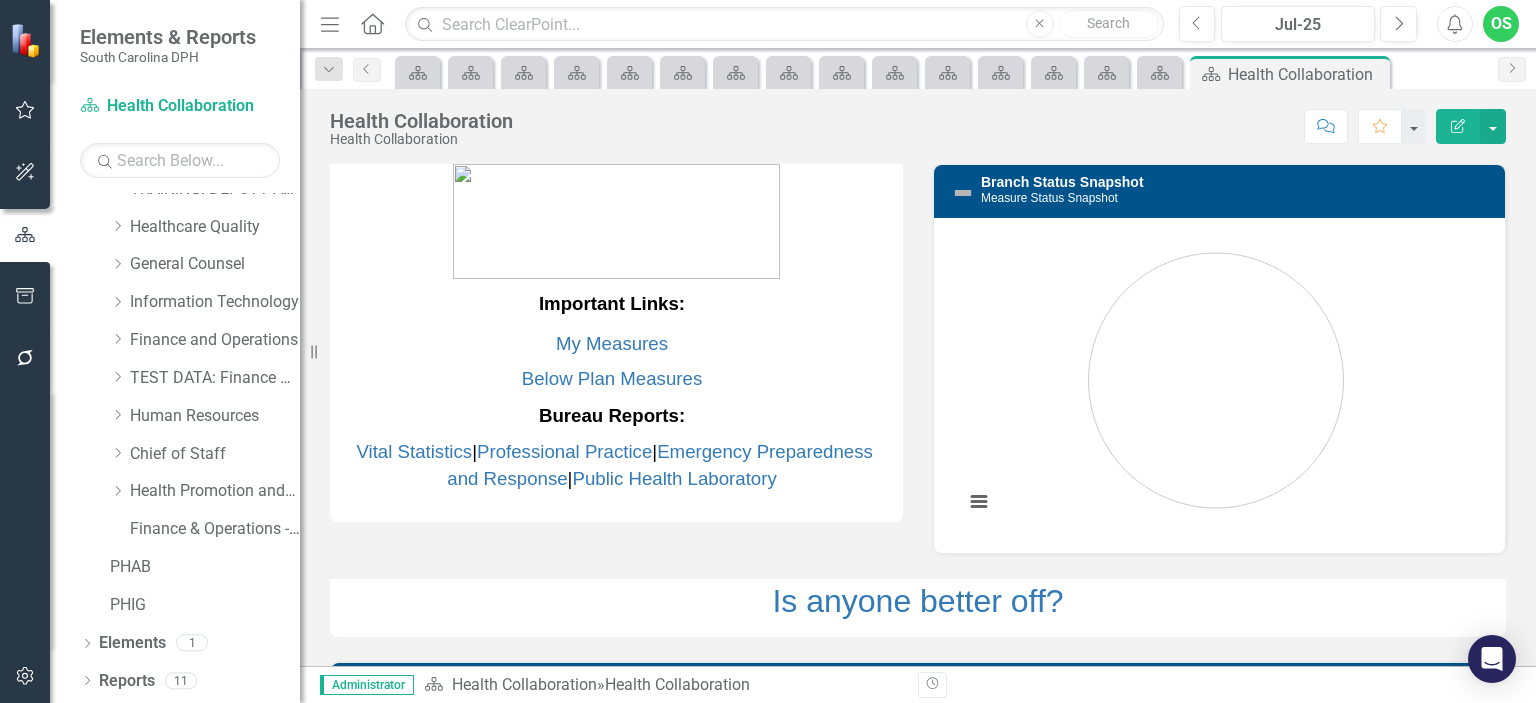 scroll, scrollTop: 95, scrollLeft: 0, axis: vertical 